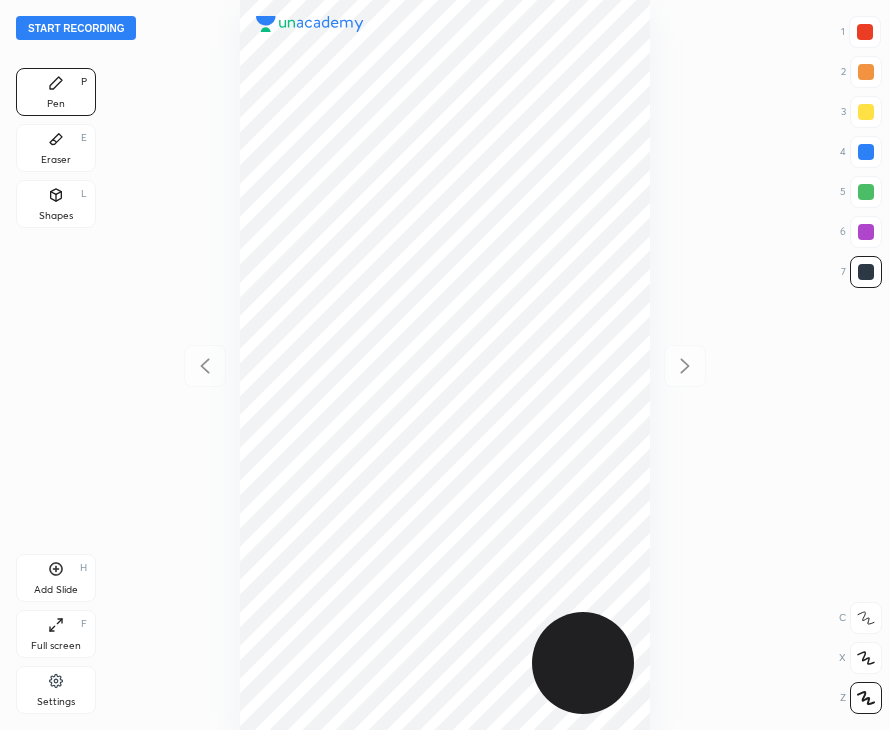 scroll, scrollTop: 0, scrollLeft: 0, axis: both 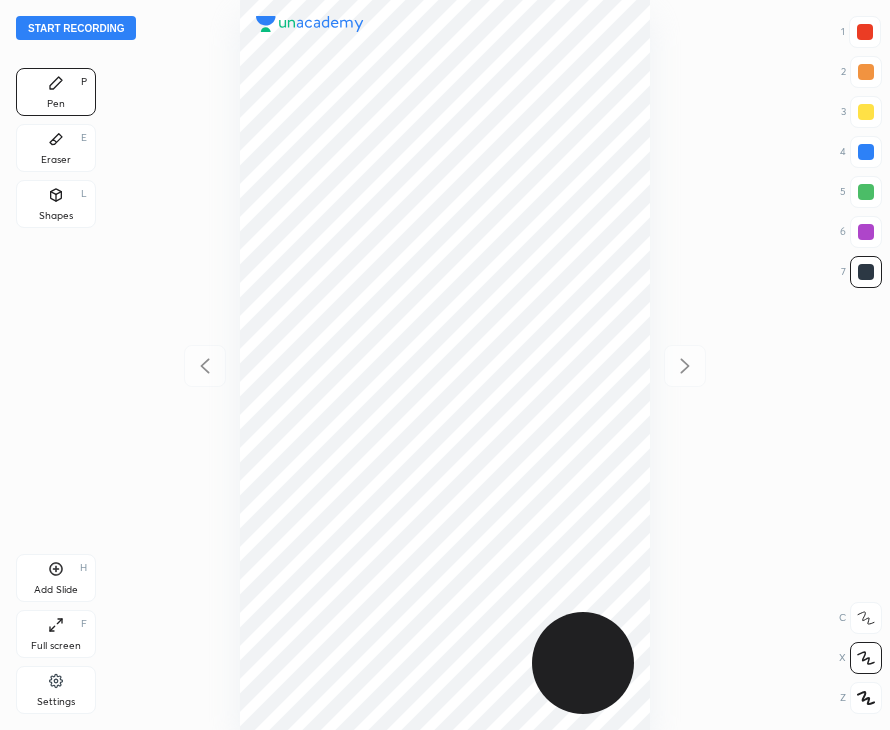 click on "Start recording" at bounding box center [76, 28] 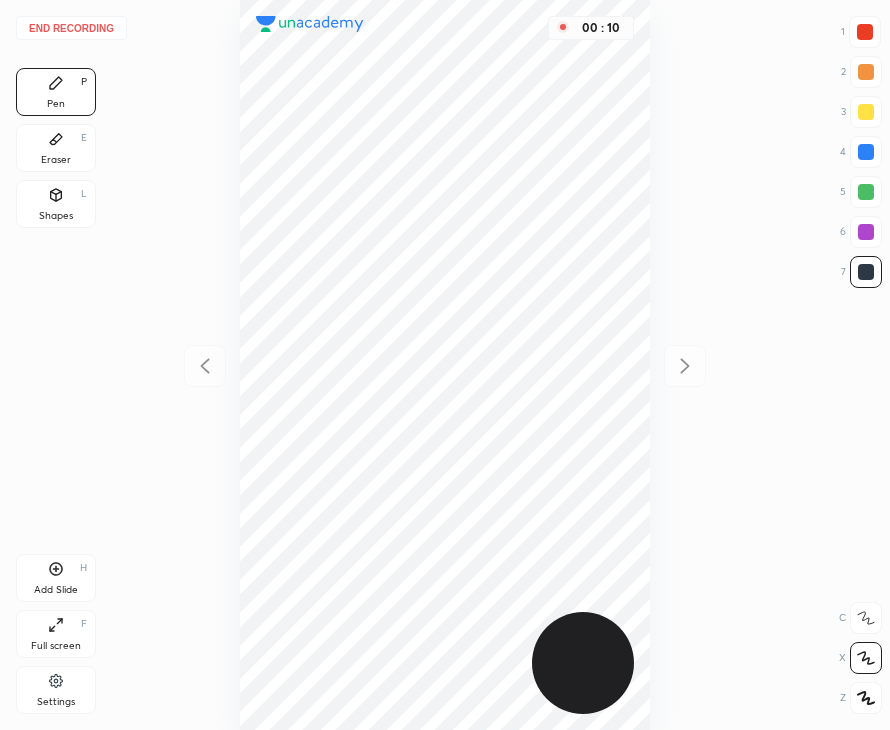 drag, startPoint x: 56, startPoint y: 206, endPoint x: 53, endPoint y: 192, distance: 14.3178215 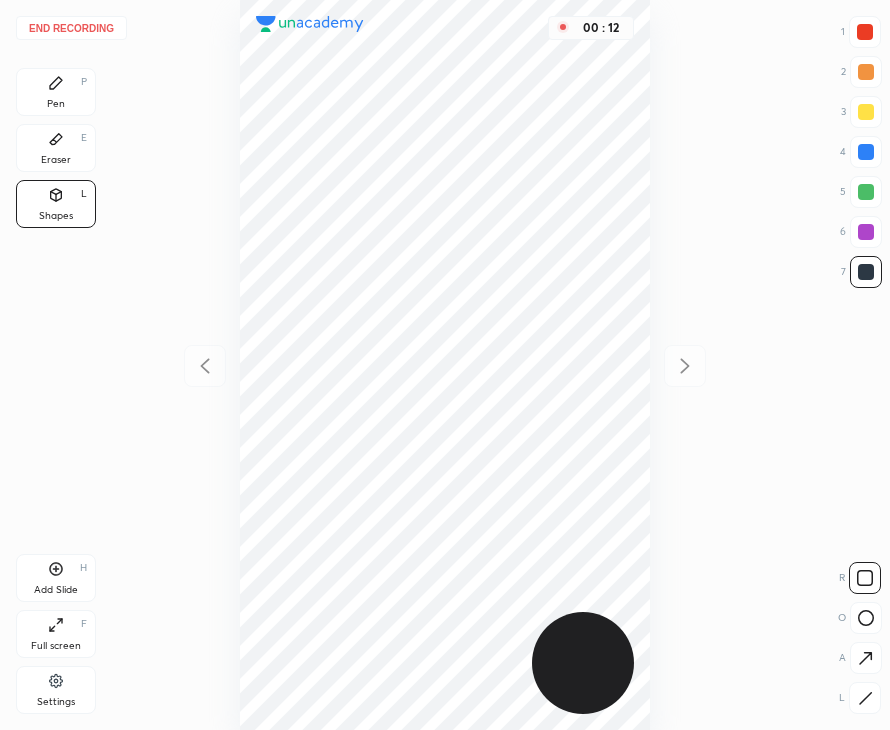 click at bounding box center (866, 618) 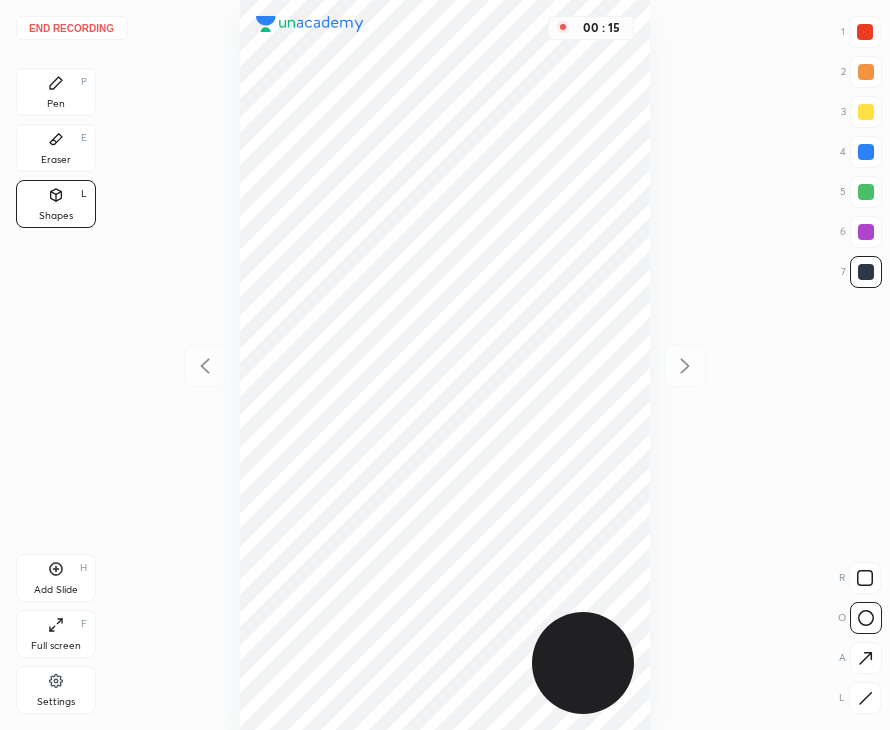 click on "Pen P" at bounding box center (56, 92) 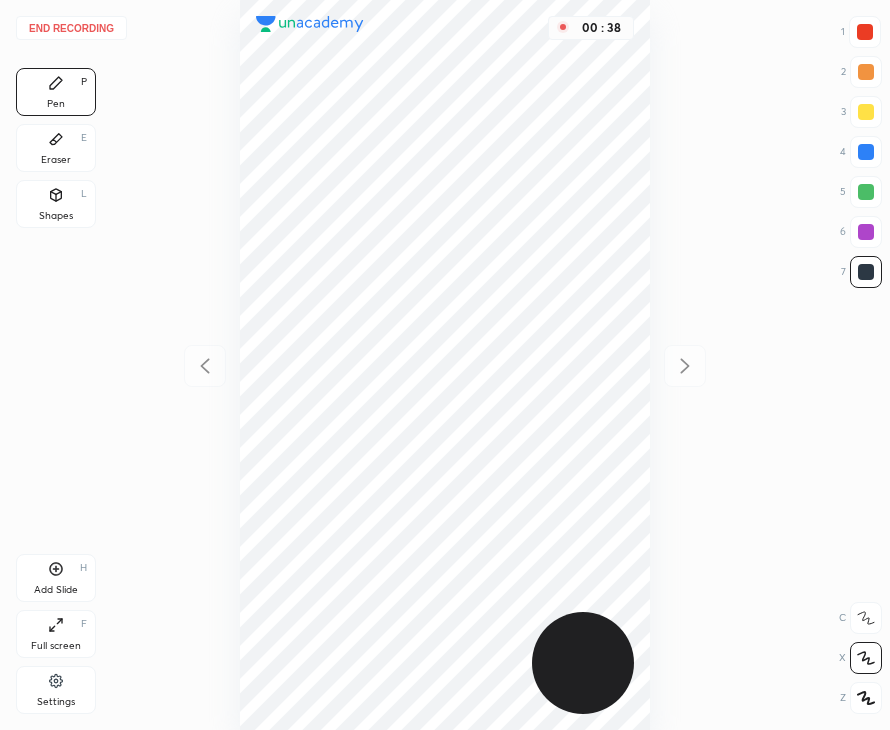 drag, startPoint x: 88, startPoint y: 203, endPoint x: 169, endPoint y: 230, distance: 85.3815 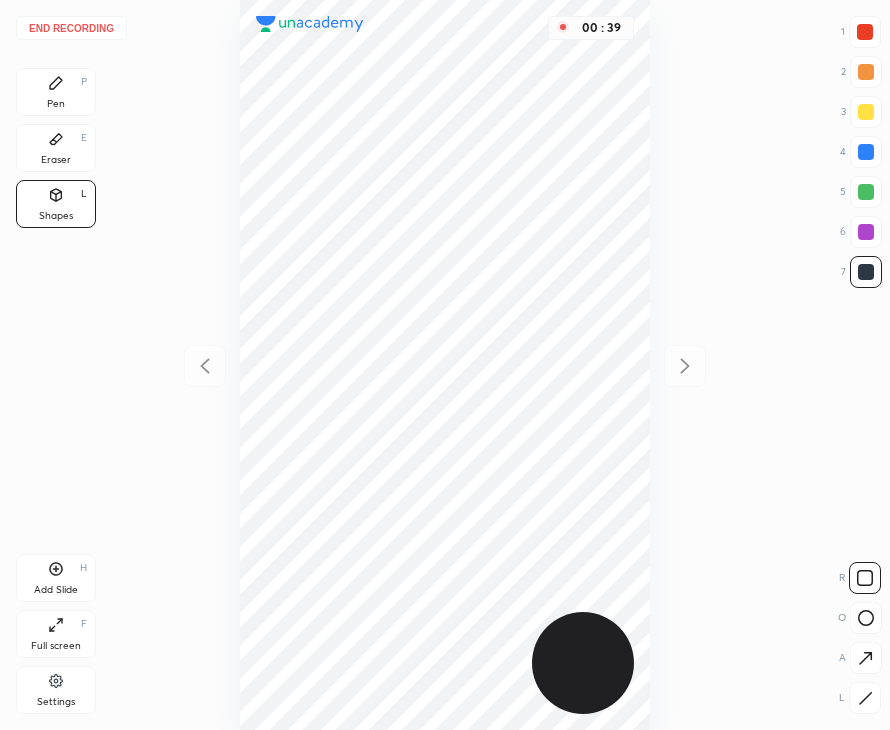 drag, startPoint x: 863, startPoint y: 654, endPoint x: 849, endPoint y: 693, distance: 41.4367 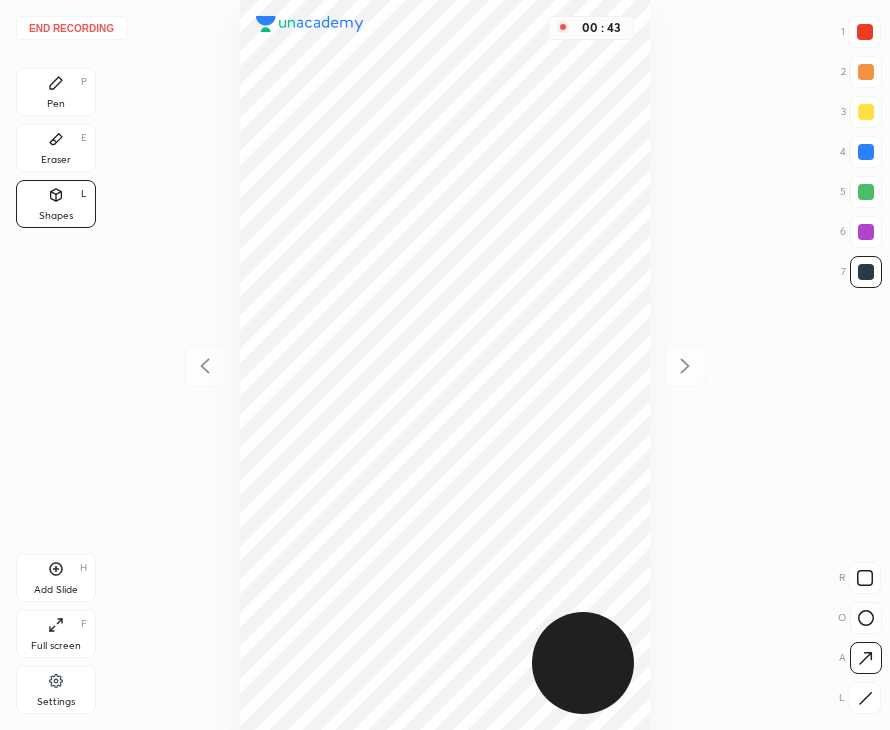drag, startPoint x: 70, startPoint y: 88, endPoint x: 100, endPoint y: 96, distance: 31.04835 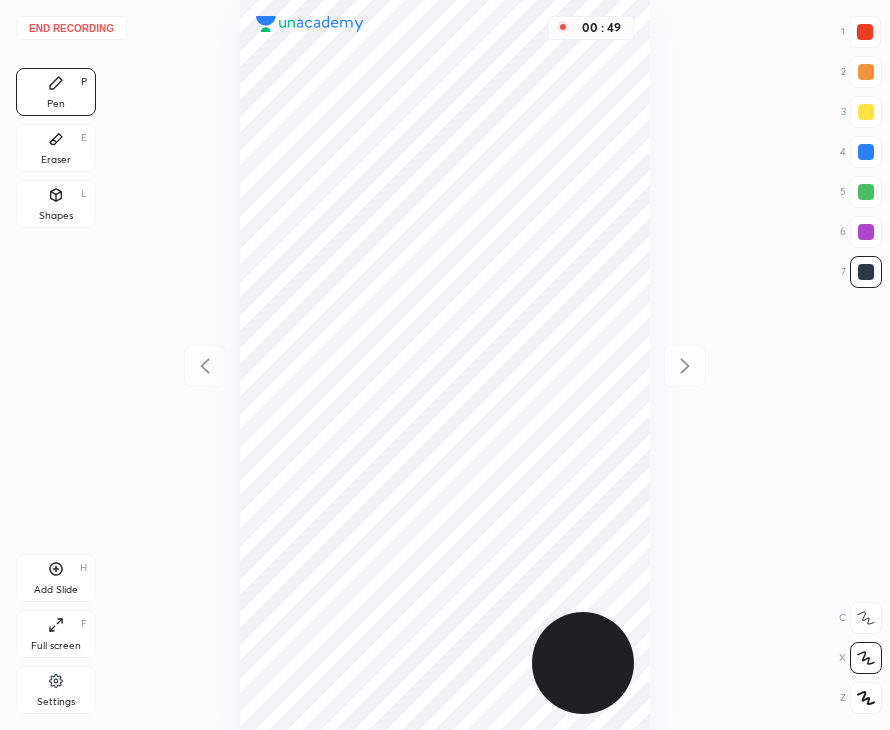 drag, startPoint x: 76, startPoint y: 206, endPoint x: 71, endPoint y: 189, distance: 17.720045 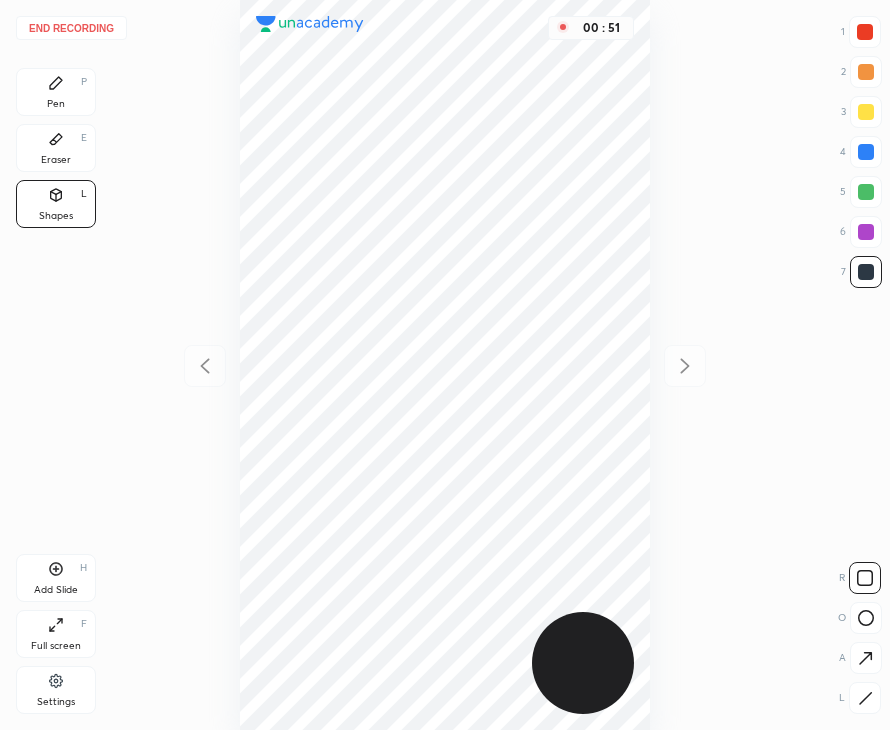 drag, startPoint x: 860, startPoint y: 696, endPoint x: 858, endPoint y: 476, distance: 220.0091 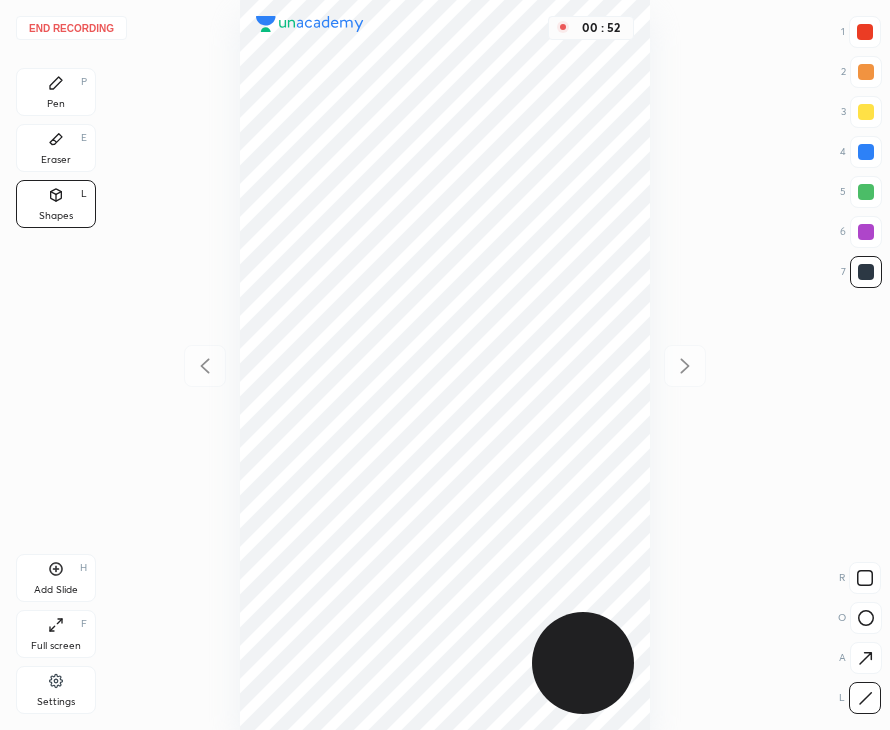 click at bounding box center (865, 32) 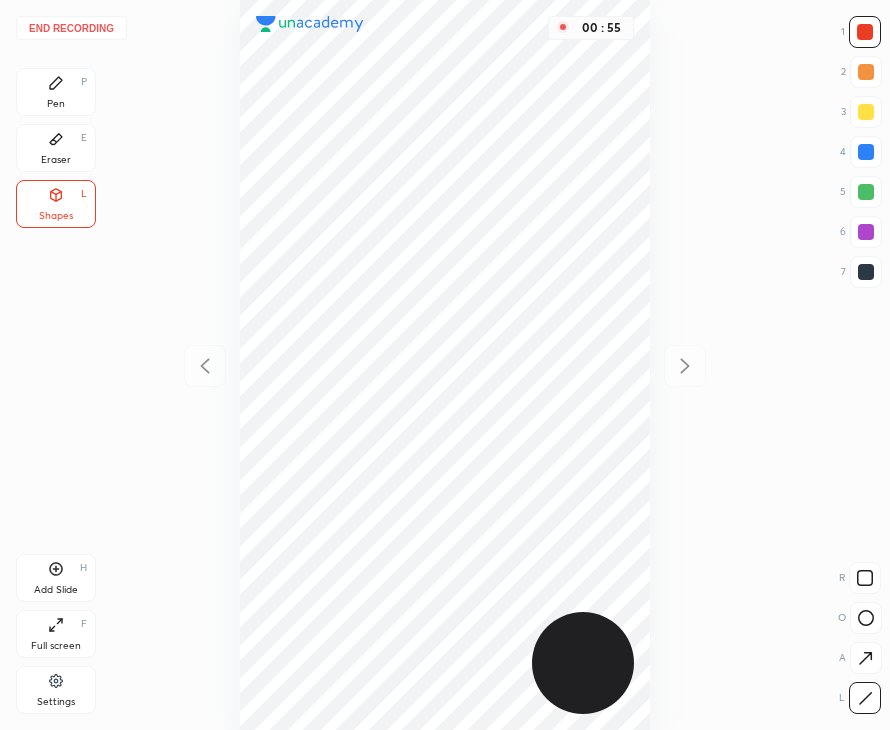 click on "Pen" at bounding box center (56, 104) 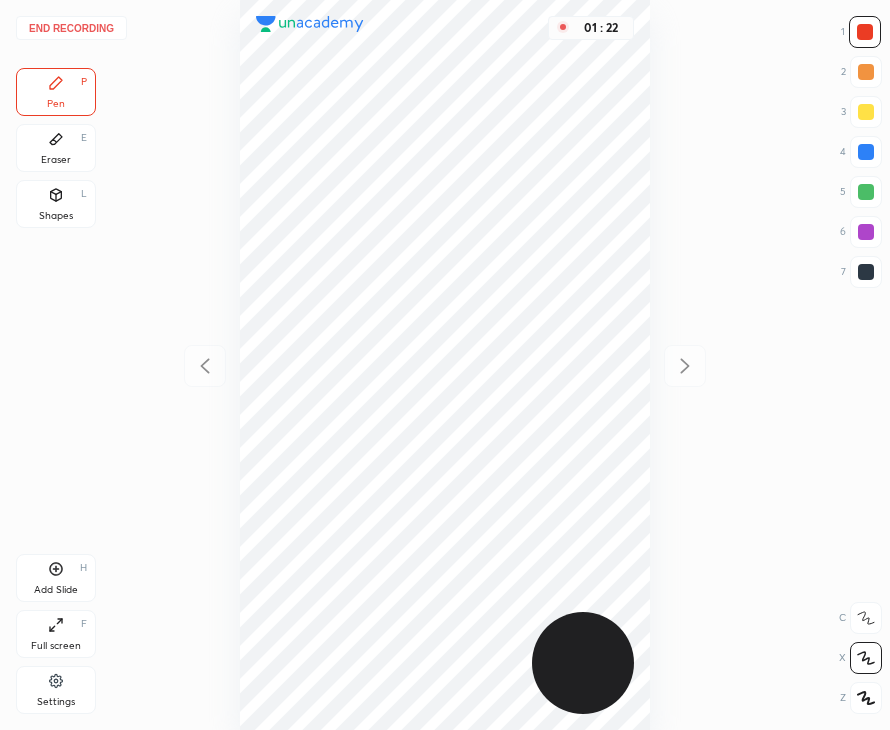 click on "Shapes L" at bounding box center (56, 204) 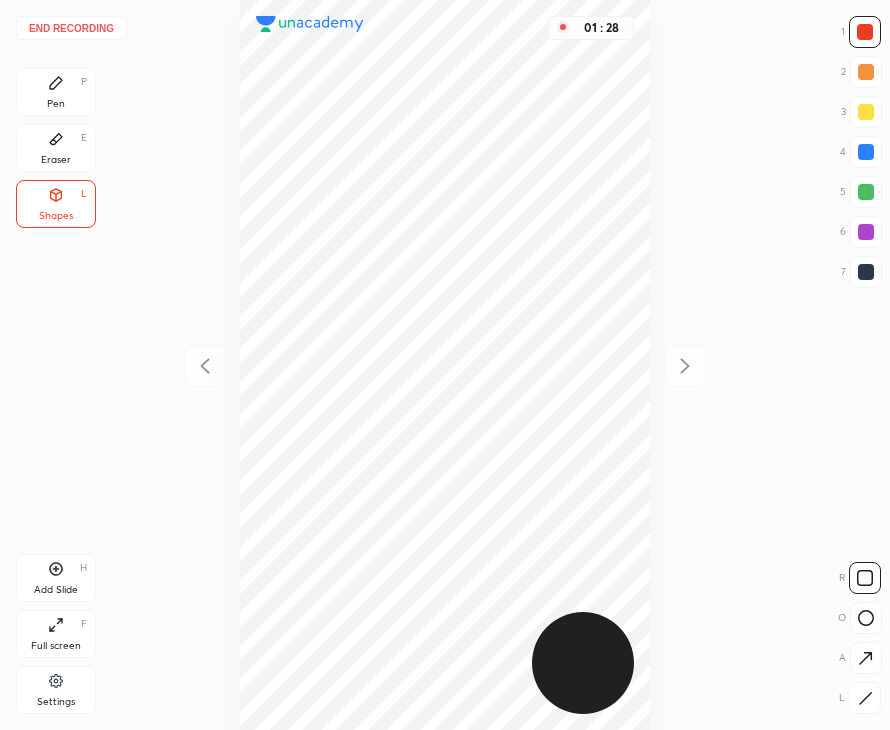 drag, startPoint x: 860, startPoint y: 690, endPoint x: 783, endPoint y: 567, distance: 145.11375 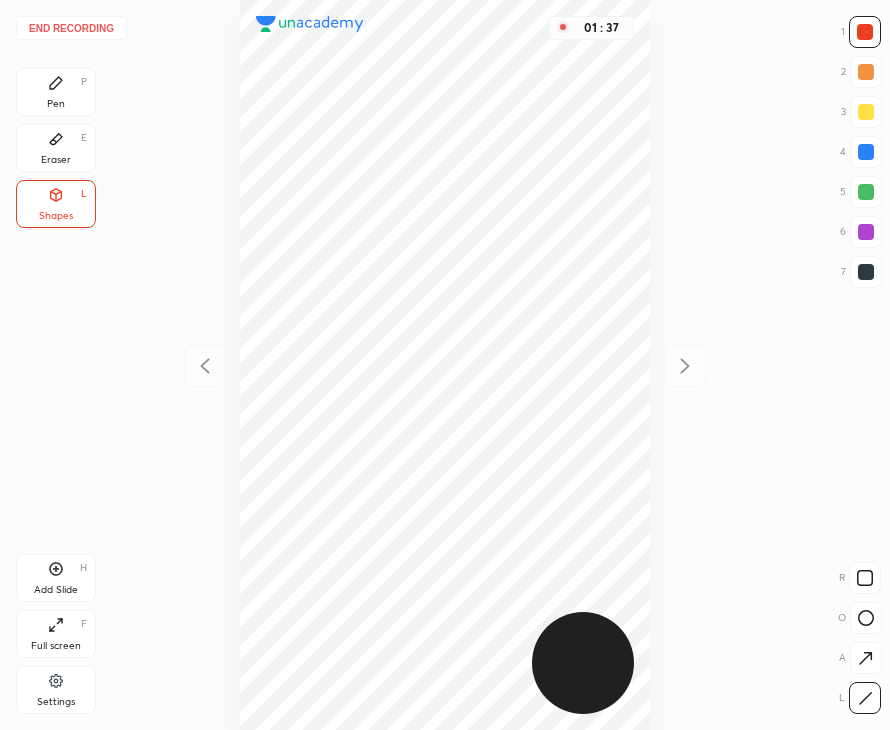 click on "Pen P" at bounding box center [56, 92] 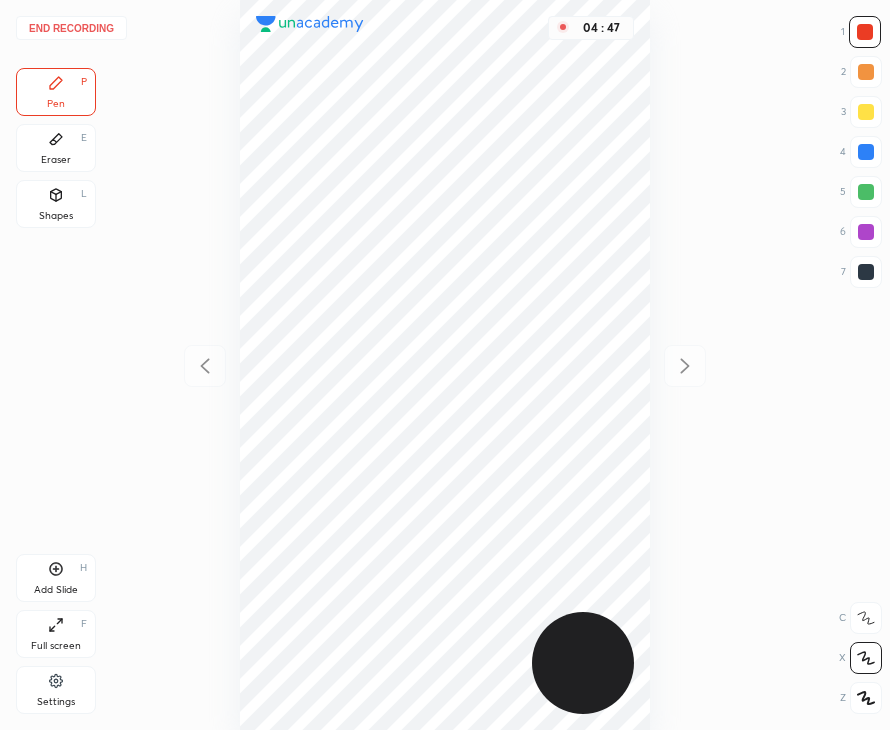 click on "Eraser E" at bounding box center (56, 148) 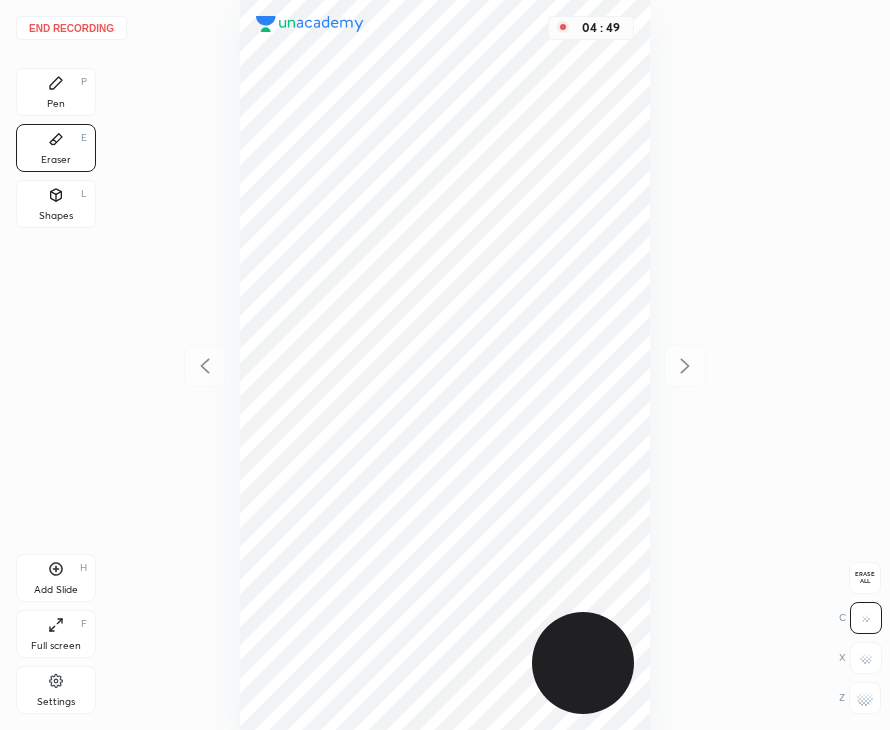 click on "Pen" at bounding box center [56, 104] 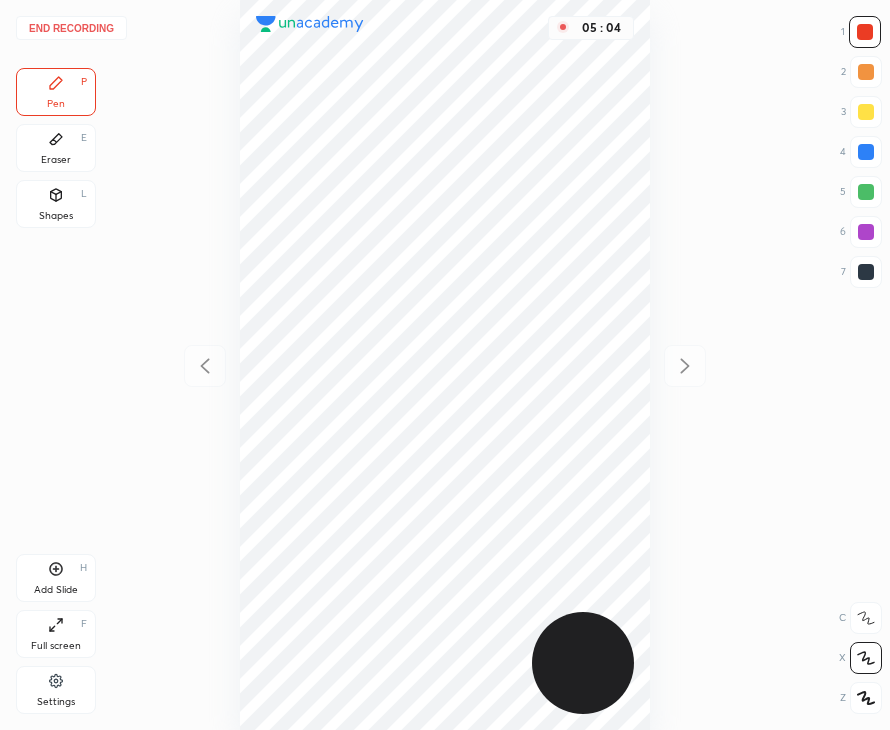 click on "Shapes" at bounding box center (56, 216) 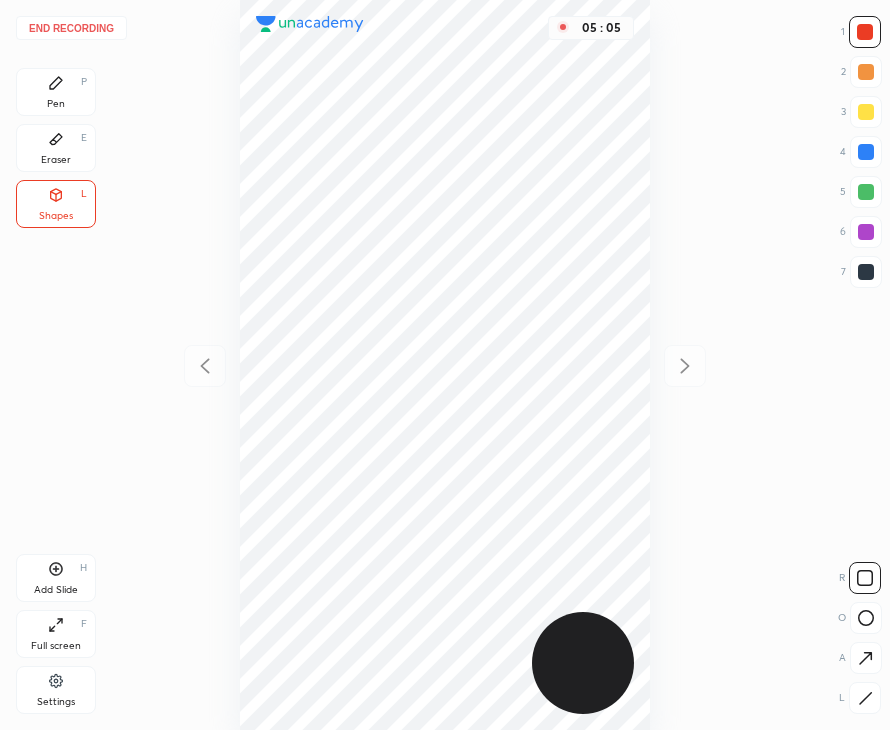 drag, startPoint x: 75, startPoint y: 576, endPoint x: 70, endPoint y: 561, distance: 15.811388 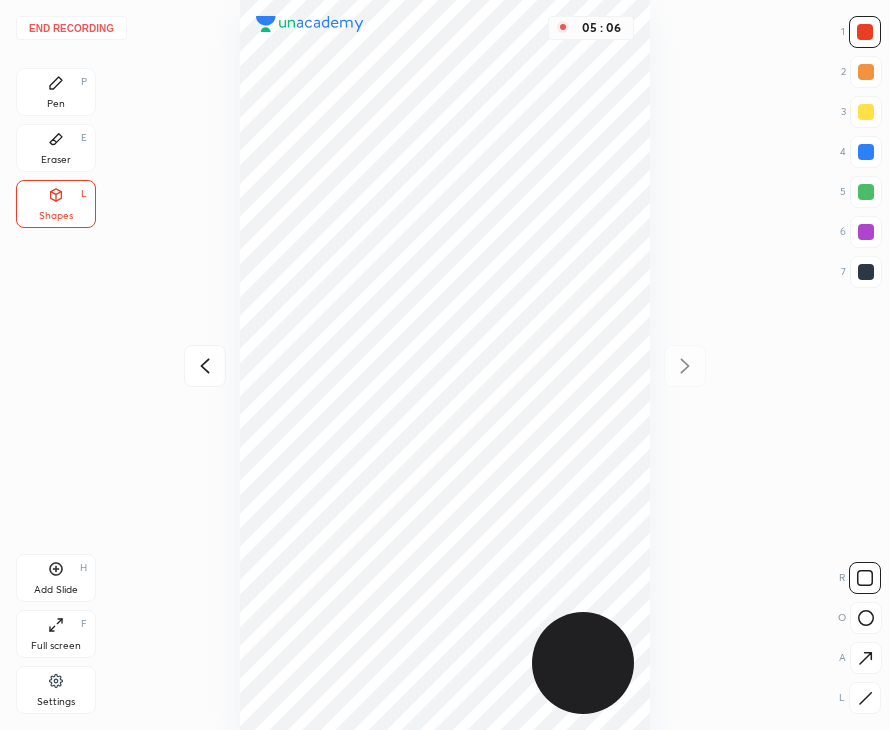 click 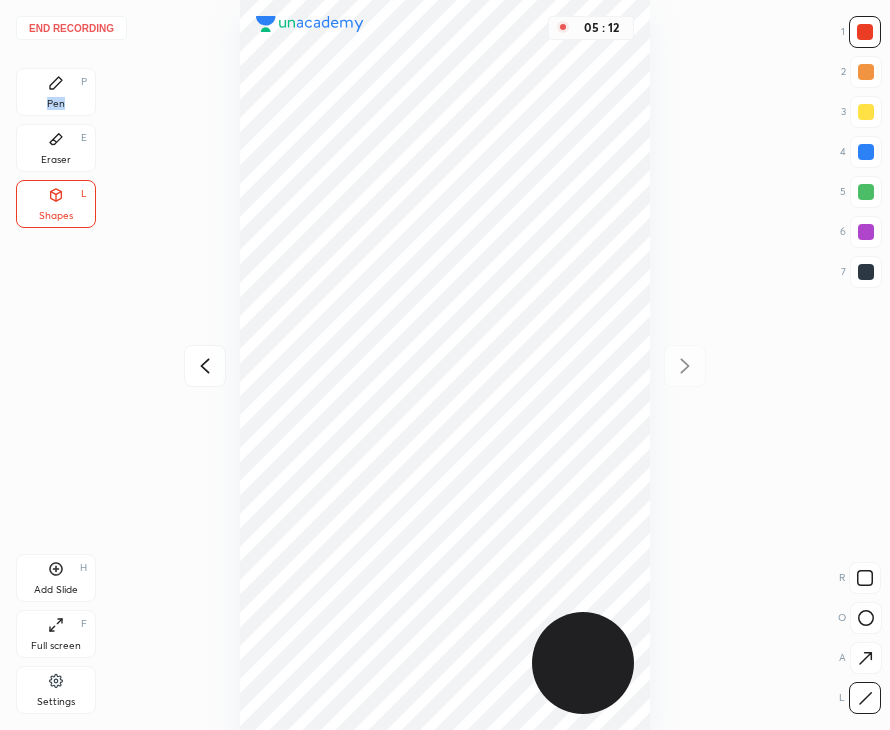 click on "Pen P" at bounding box center (56, 92) 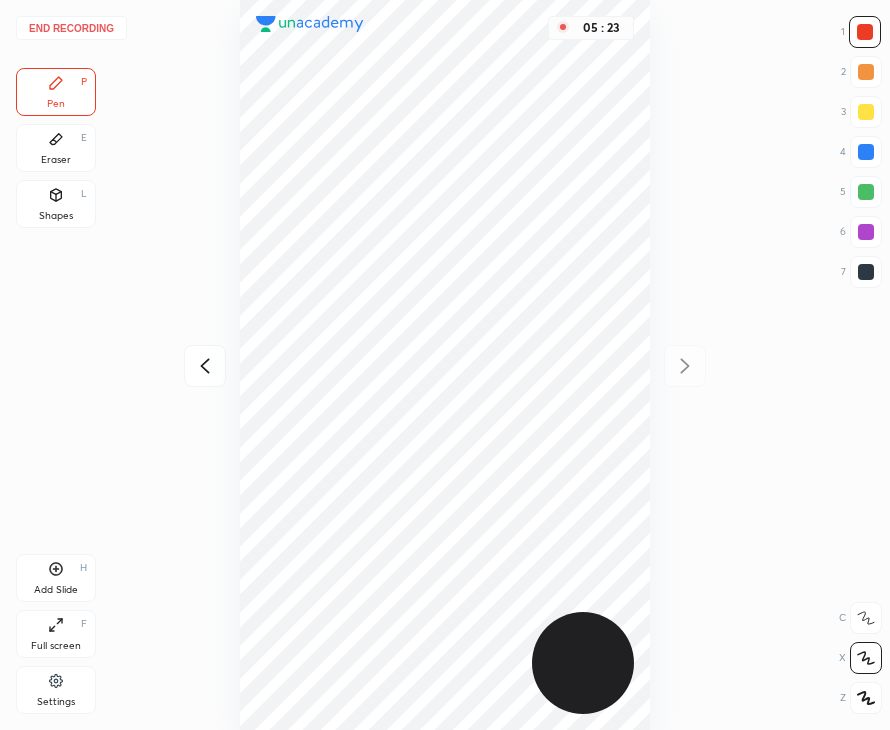 click 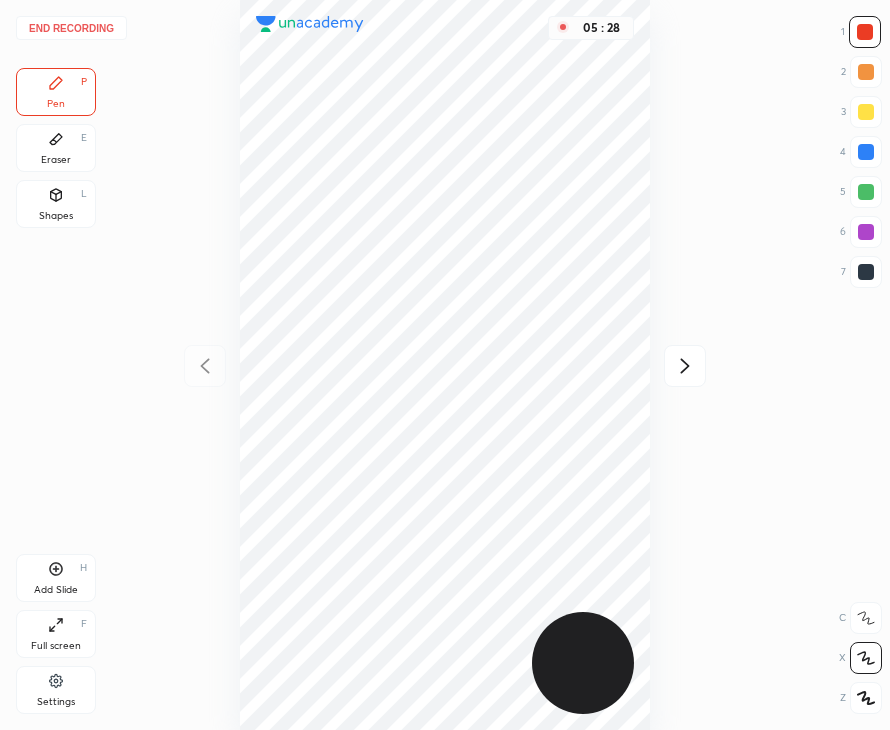 drag, startPoint x: 681, startPoint y: 363, endPoint x: 656, endPoint y: 332, distance: 39.824615 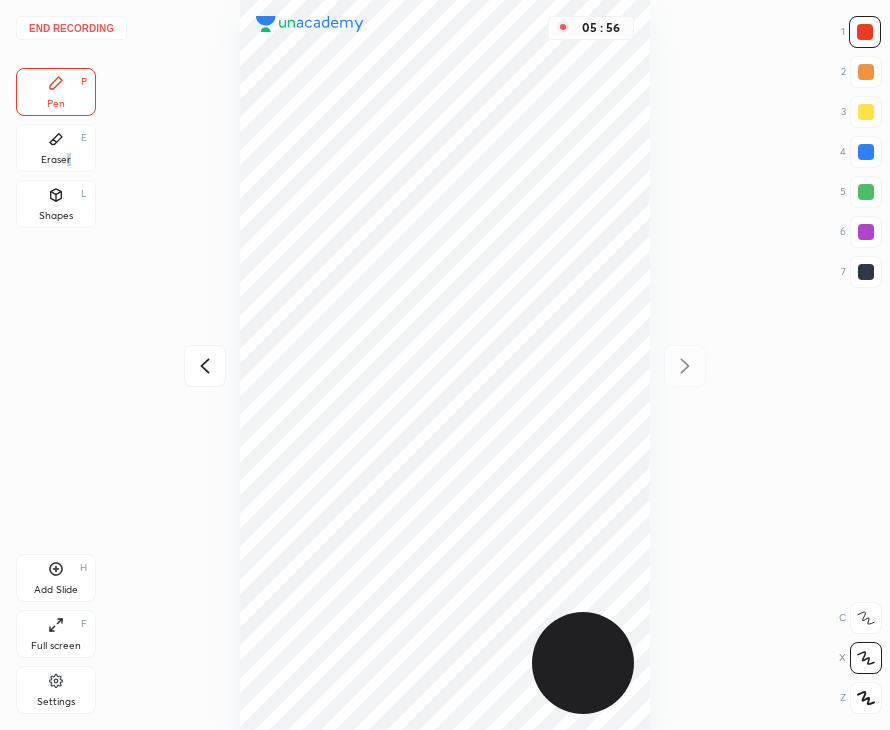 click on "Eraser E" at bounding box center (56, 148) 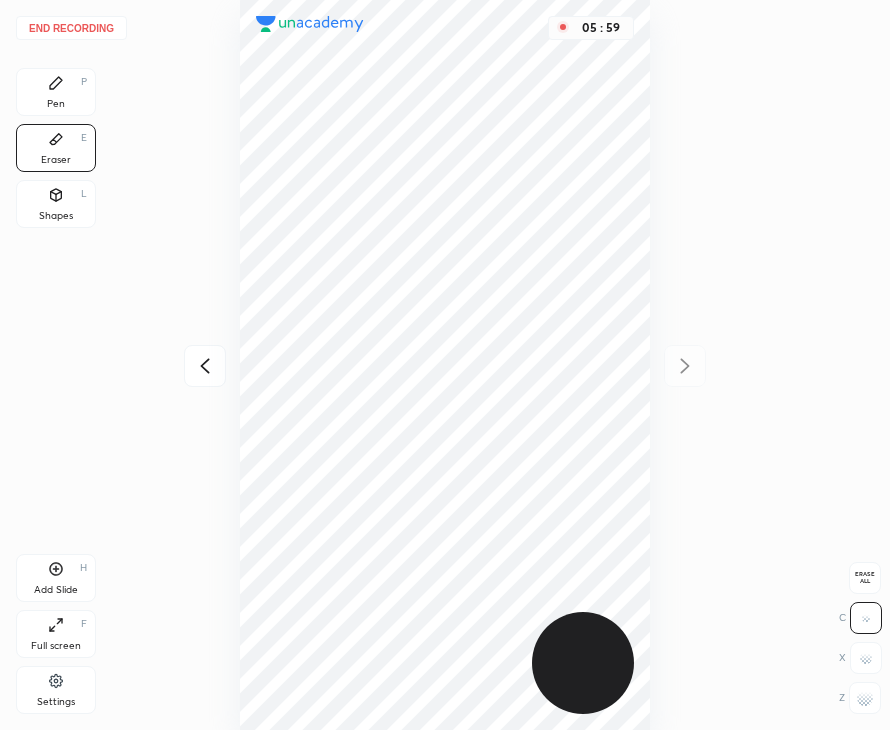 click on "Pen P" at bounding box center (56, 92) 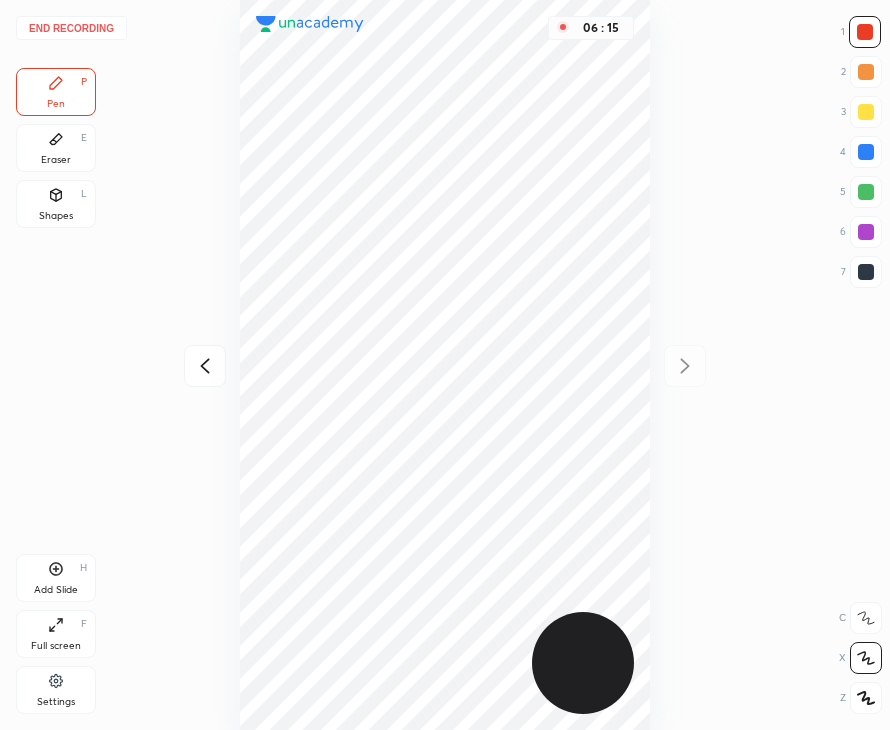 click at bounding box center (866, 272) 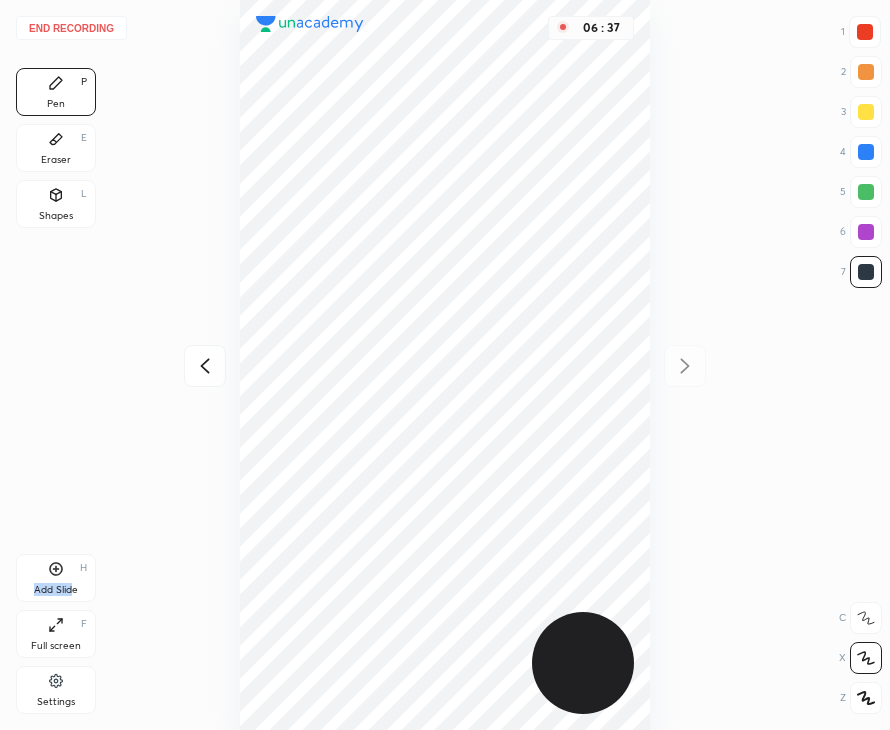 click on "Add Slide H" at bounding box center [56, 578] 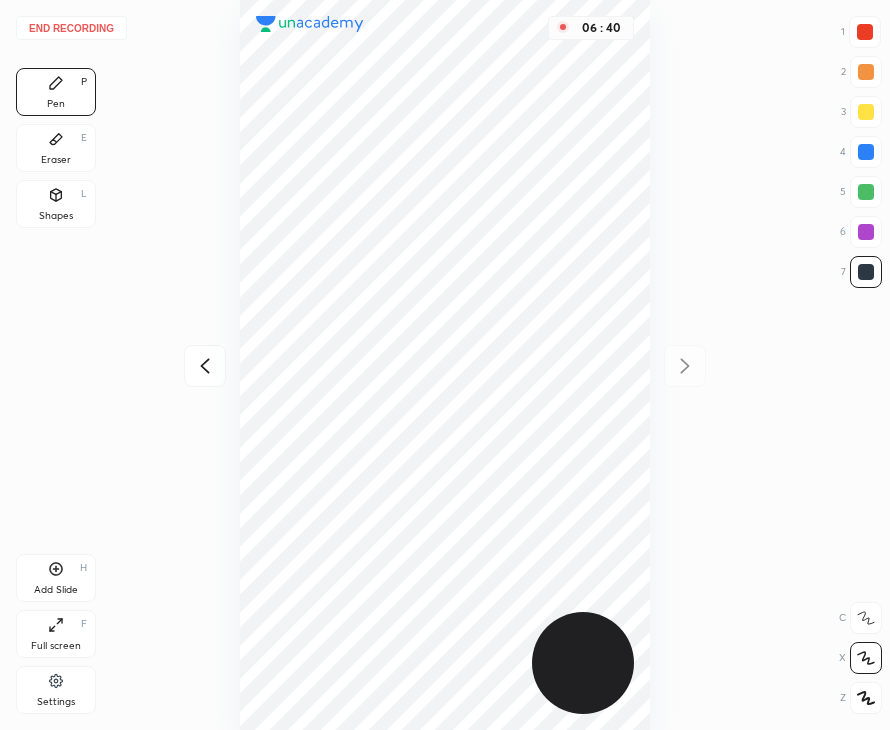 click at bounding box center (205, 366) 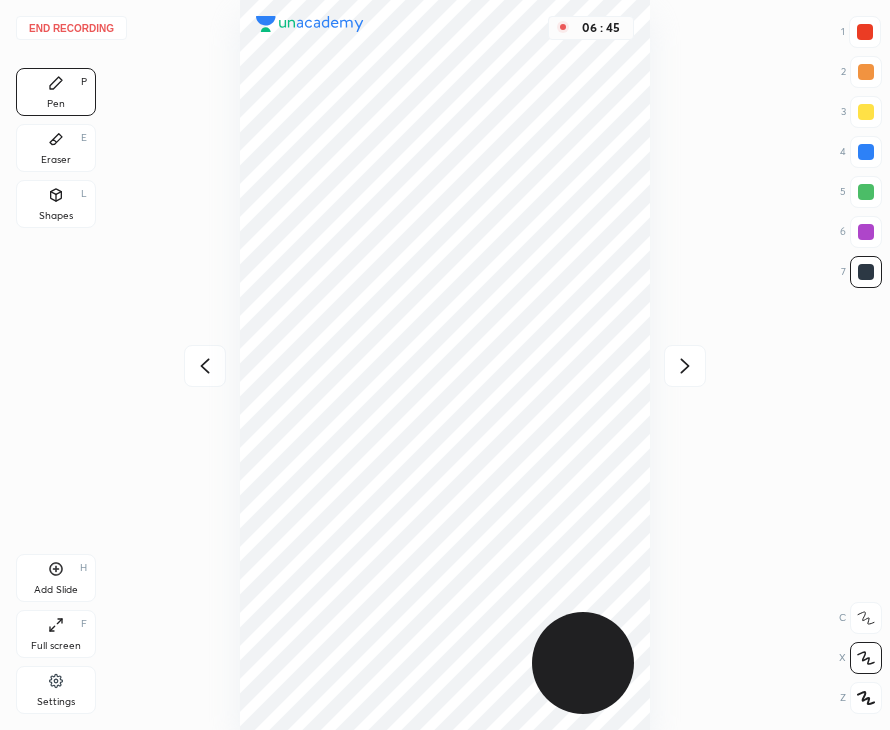 click at bounding box center (685, 366) 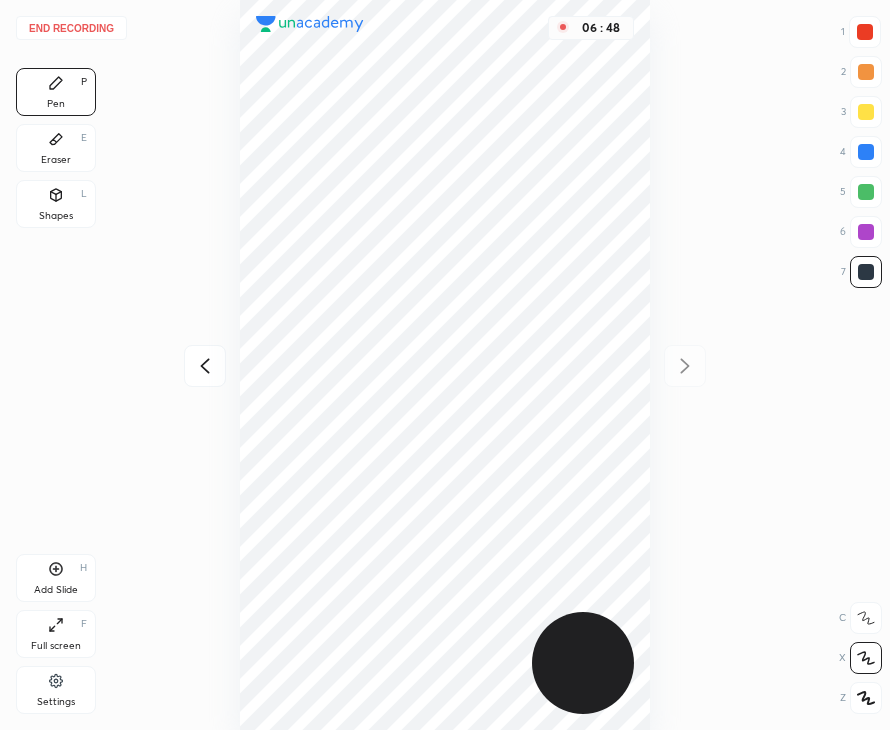 click 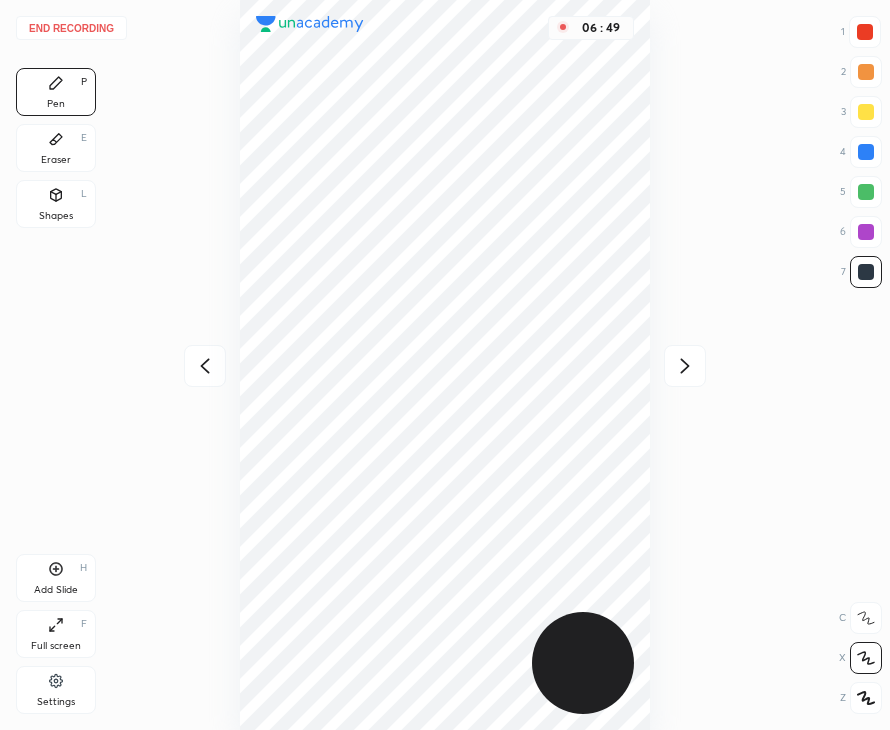 click 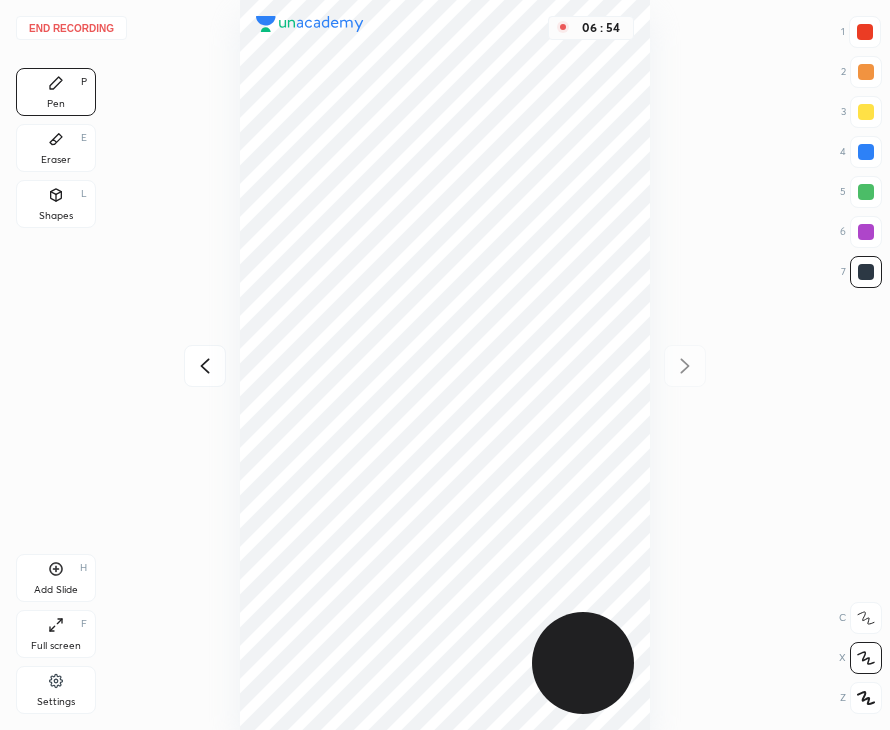 click at bounding box center [205, 366] 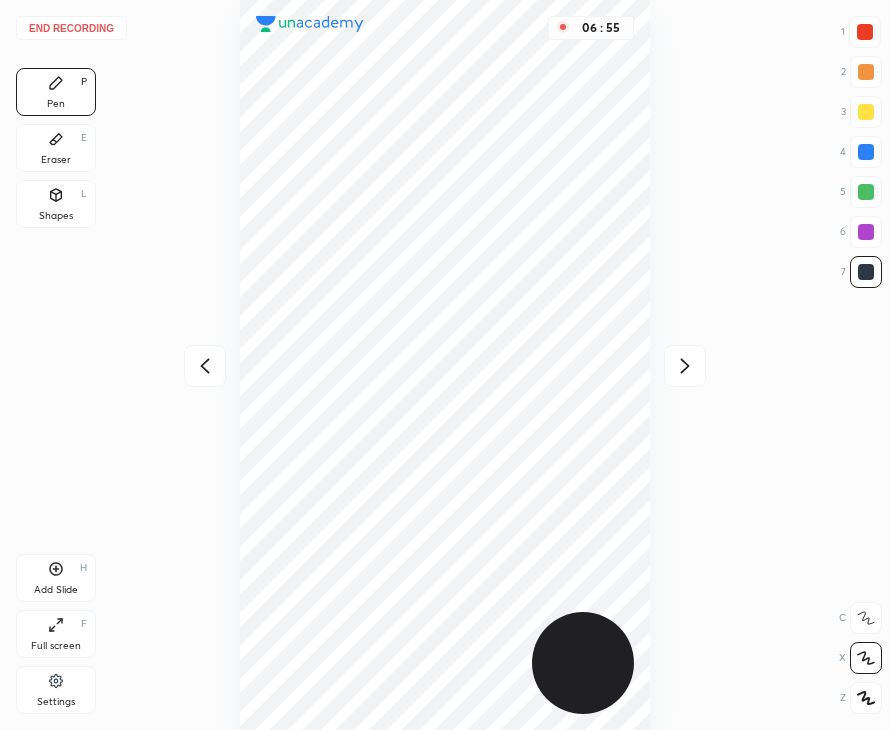 click 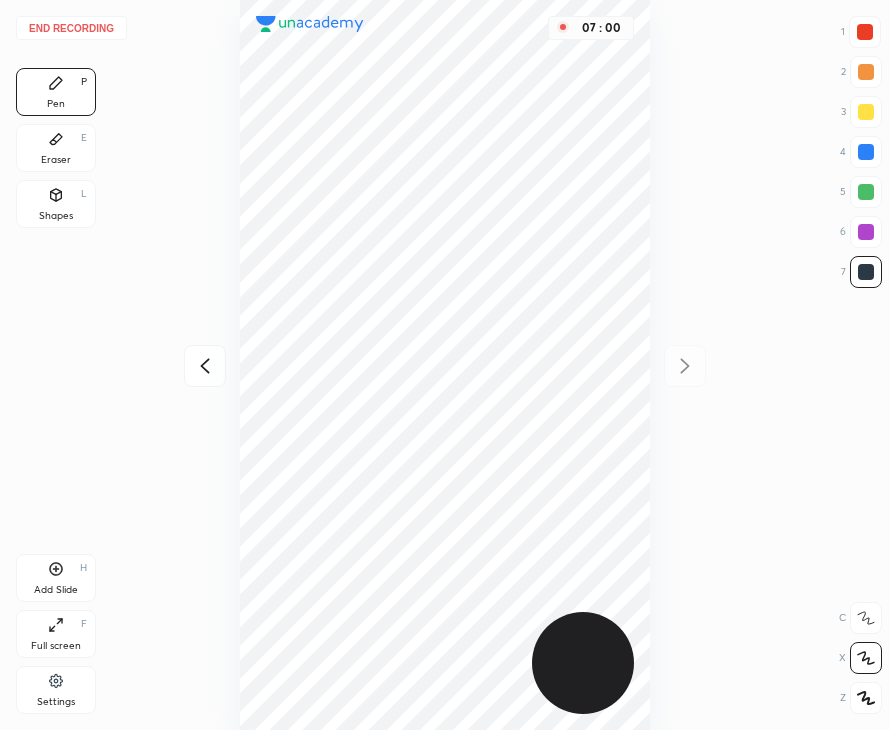 click 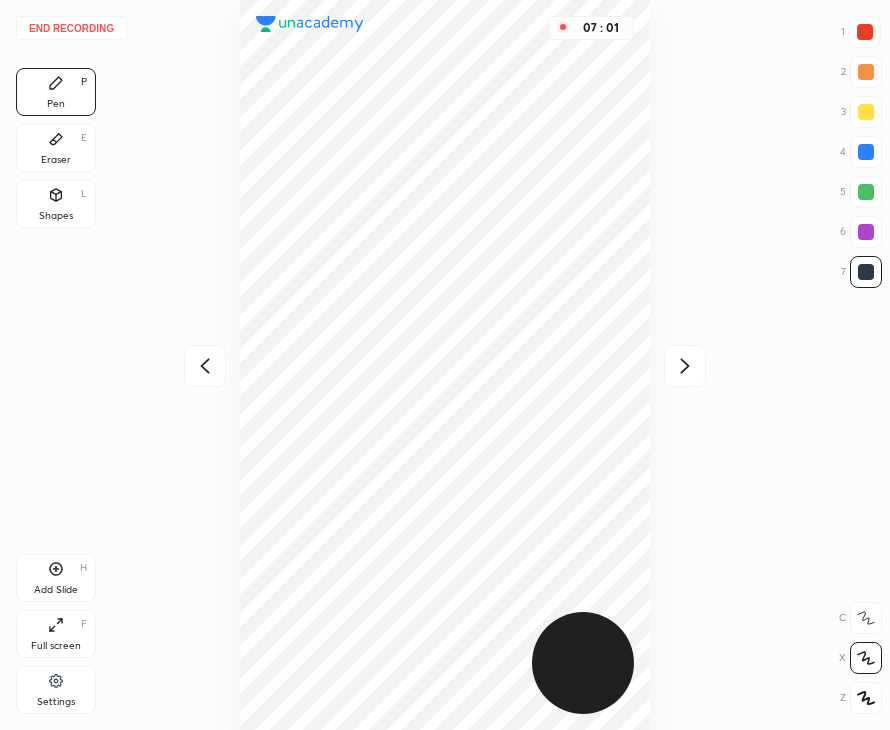 click 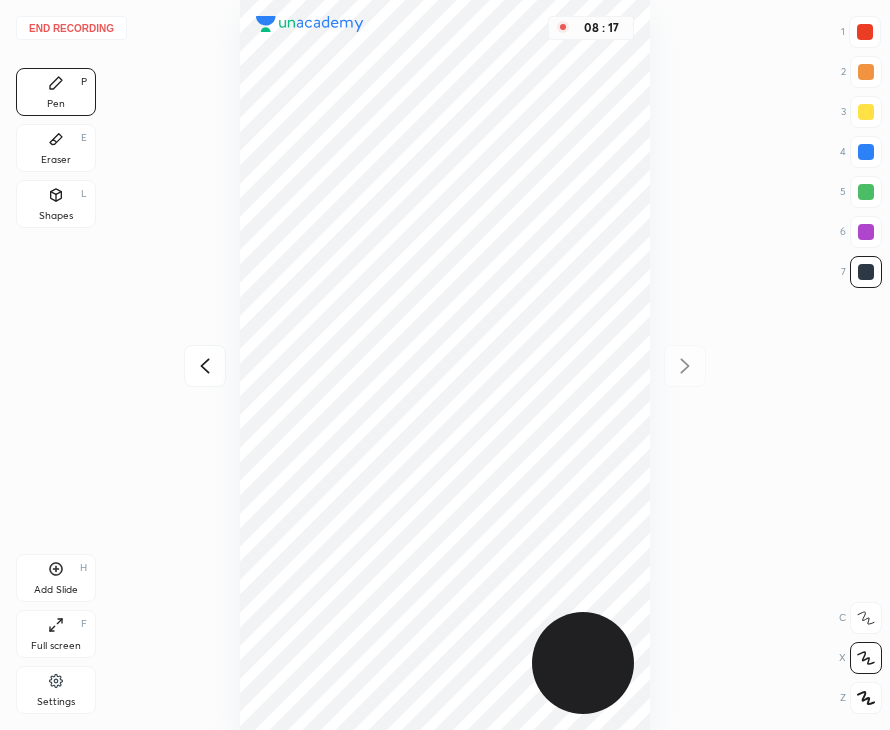 drag, startPoint x: 57, startPoint y: 582, endPoint x: 65, endPoint y: 566, distance: 17.888544 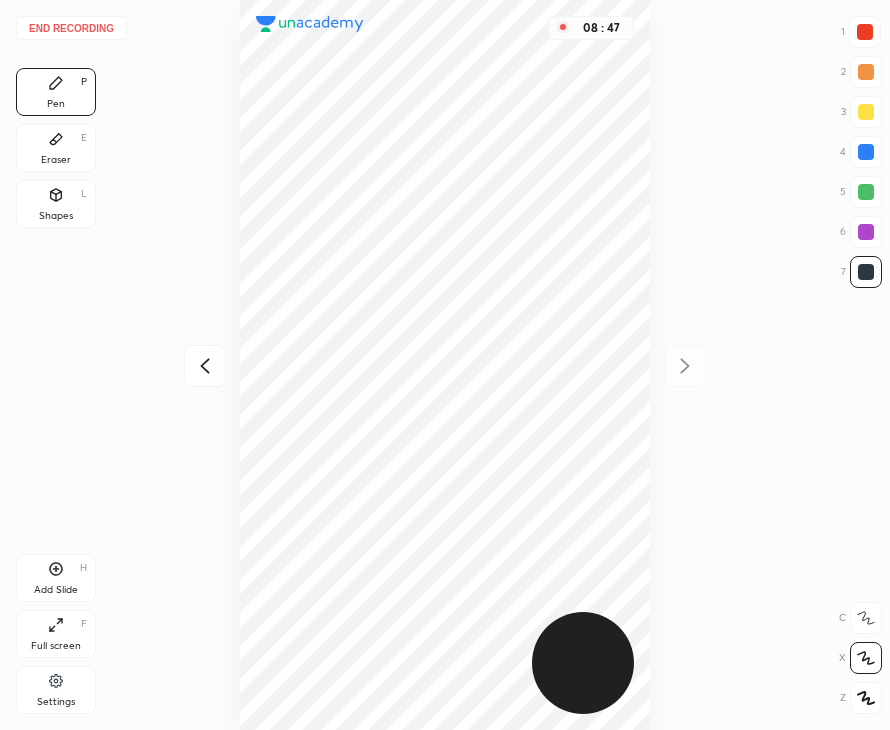 drag, startPoint x: 197, startPoint y: 364, endPoint x: 190, endPoint y: 329, distance: 35.69314 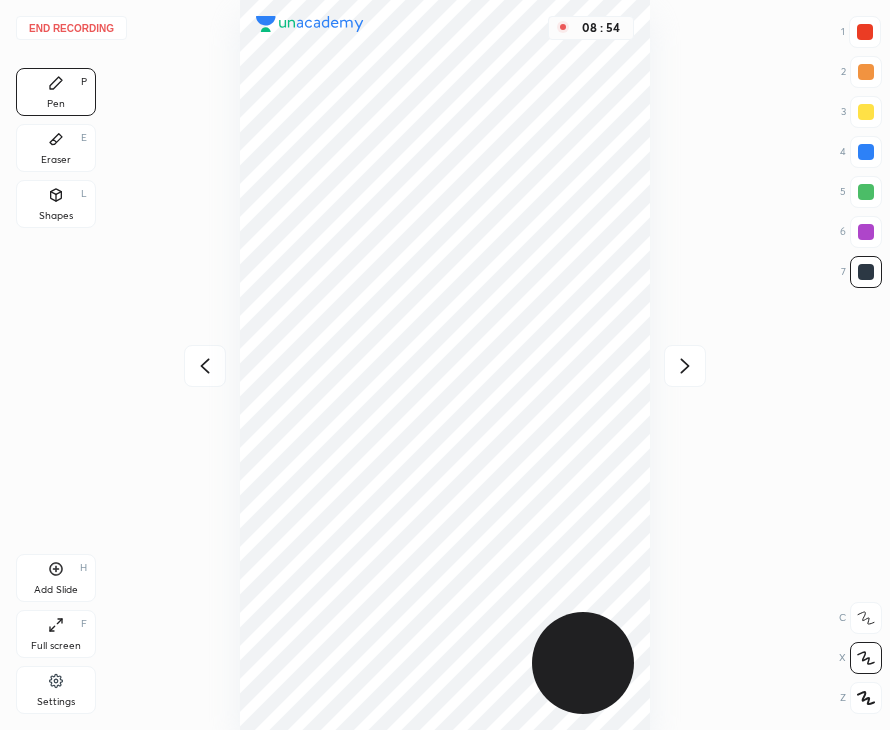 click 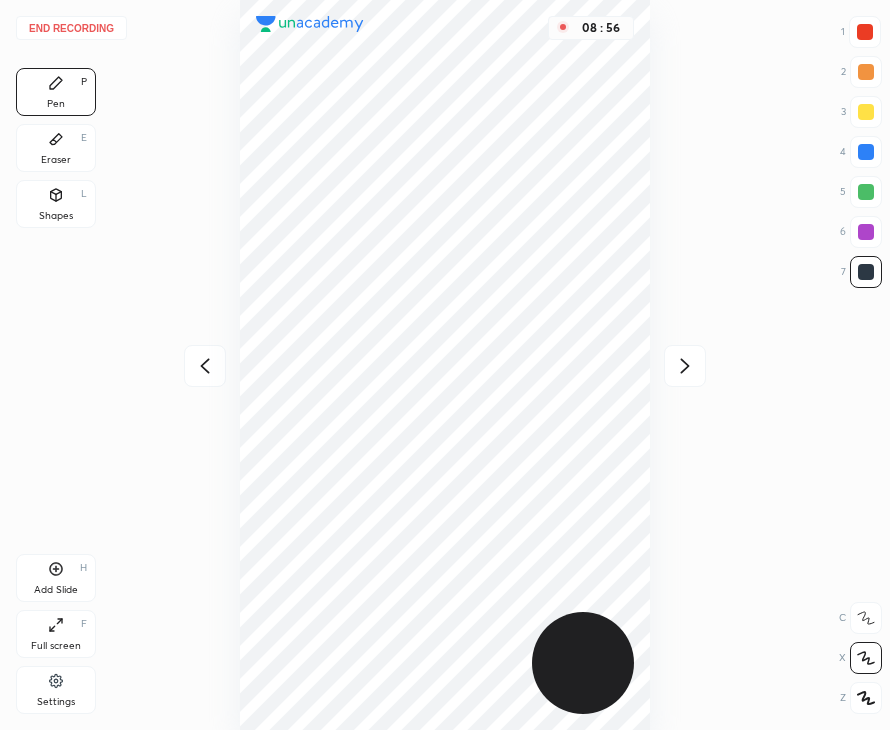 click 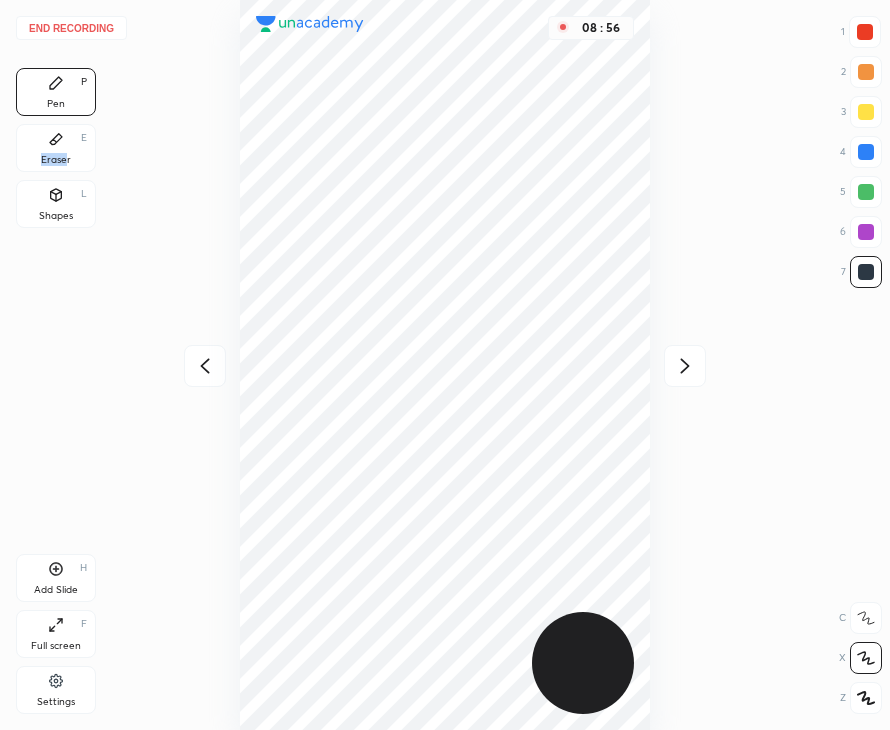 drag, startPoint x: 71, startPoint y: 147, endPoint x: 229, endPoint y: 290, distance: 213.10326 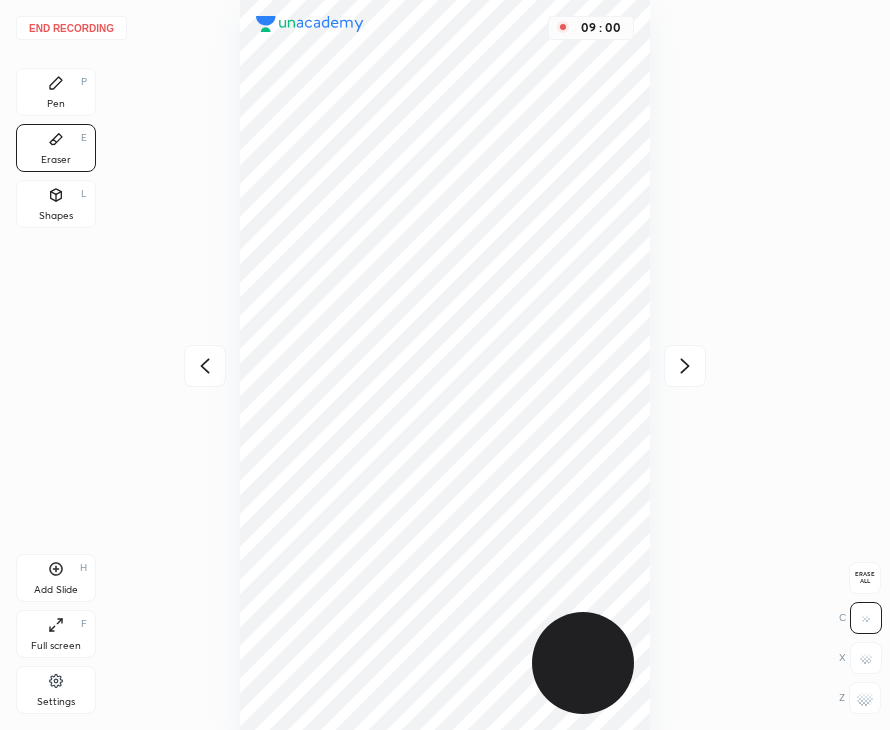 drag, startPoint x: 60, startPoint y: 94, endPoint x: 197, endPoint y: 345, distance: 285.95453 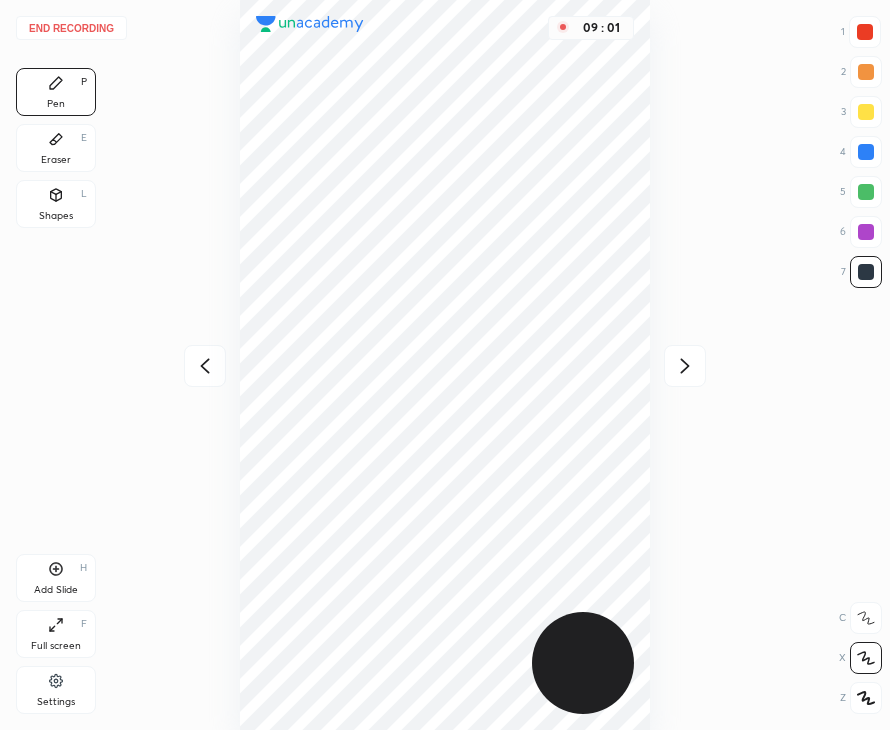 click on "Add Slide H" at bounding box center [56, 578] 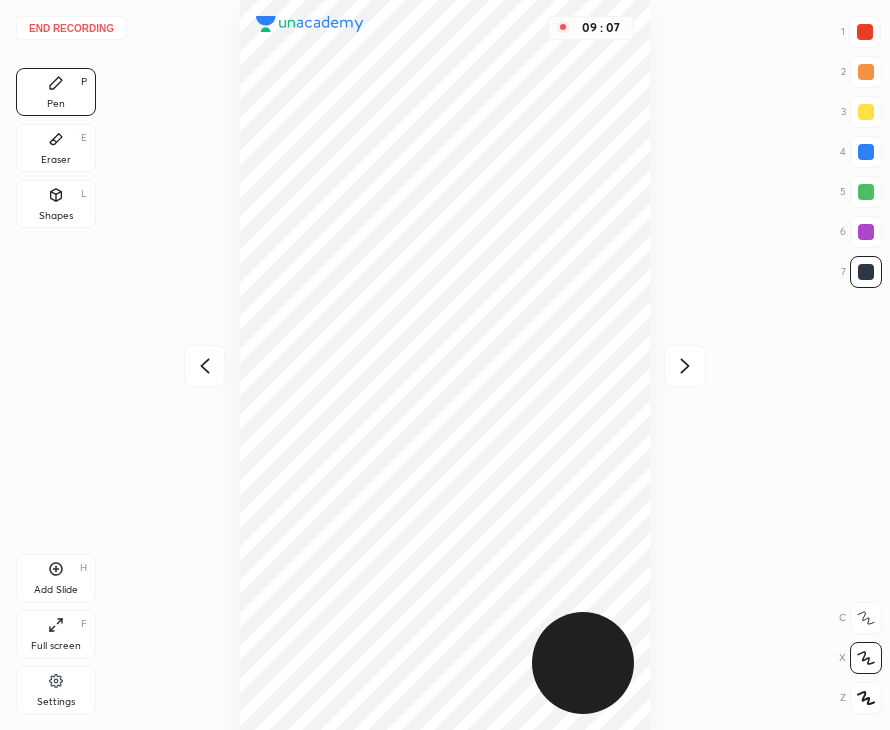 click 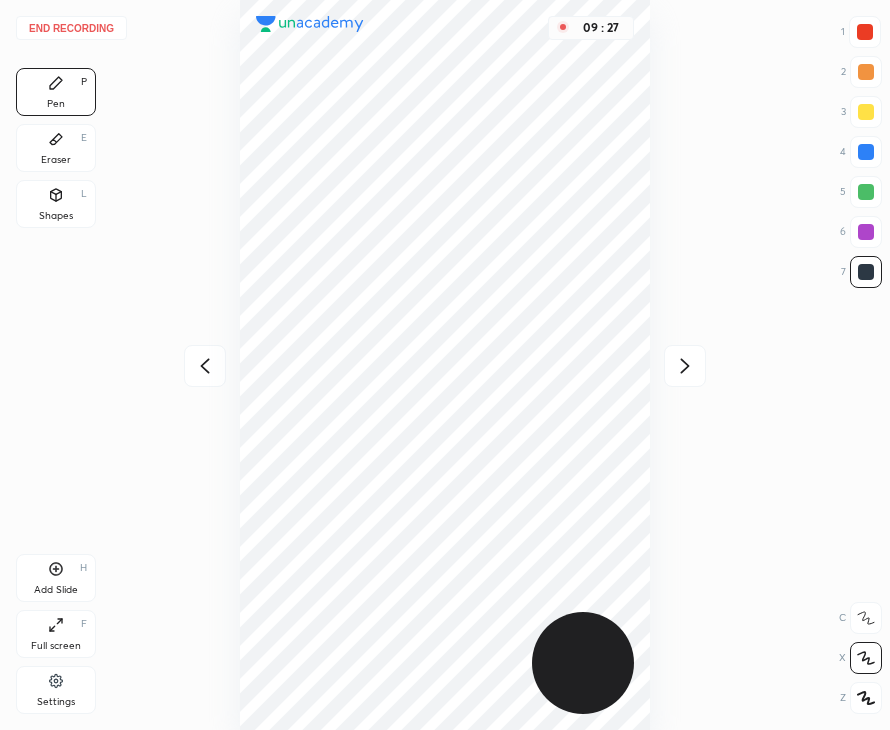 click 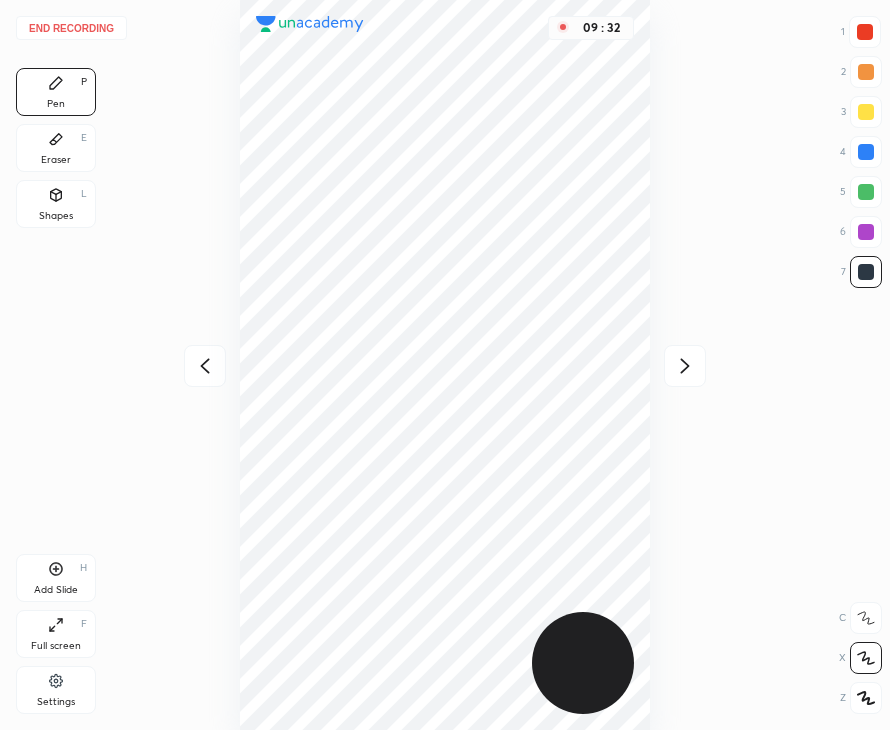 click 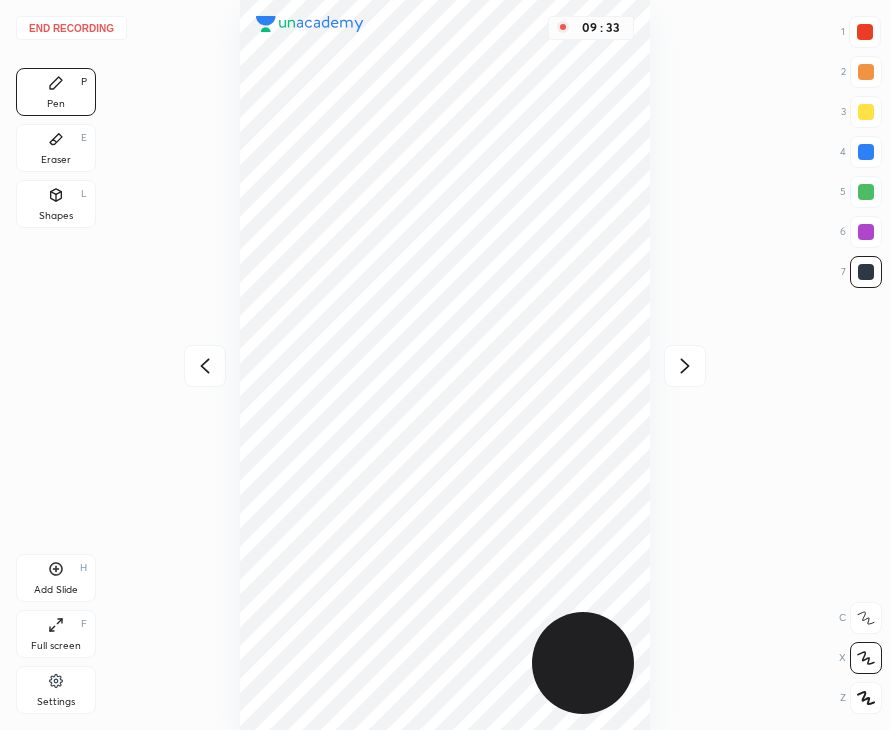 click 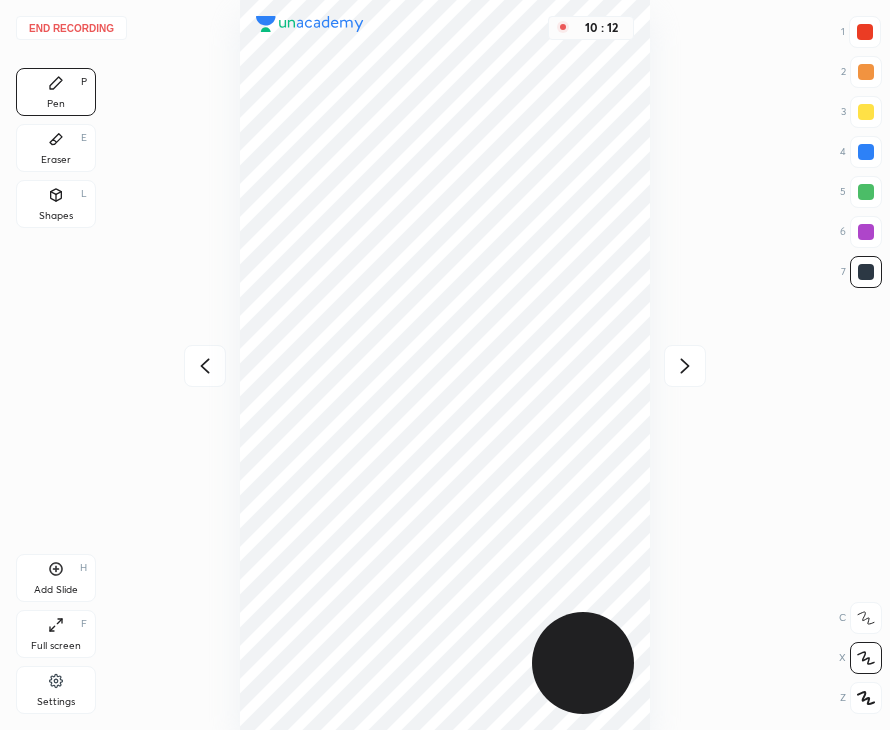 click 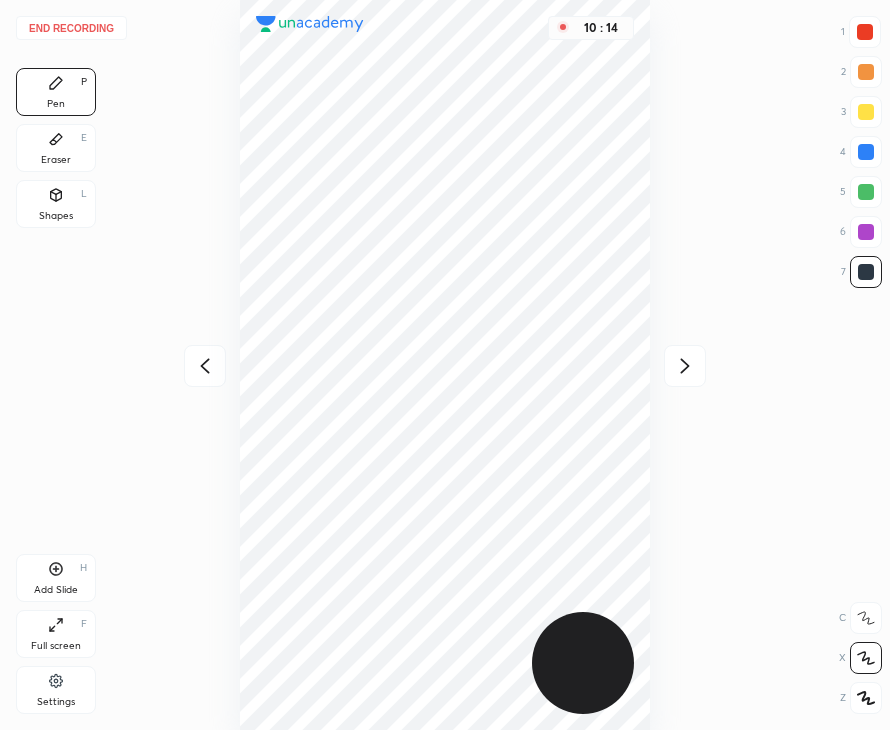 click at bounding box center (685, 366) 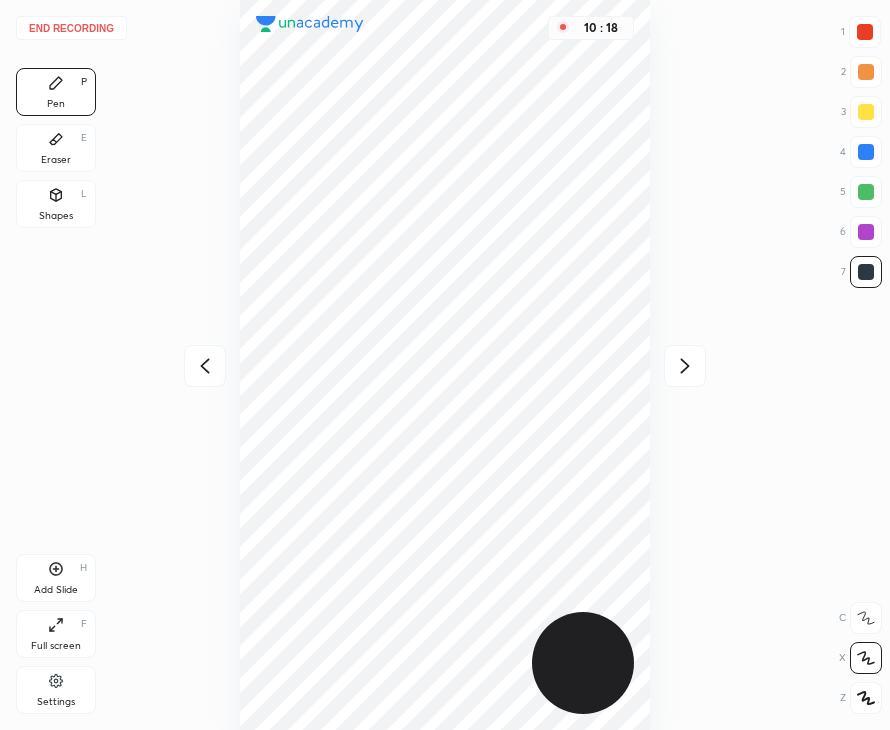 click on "Eraser E" at bounding box center [56, 148] 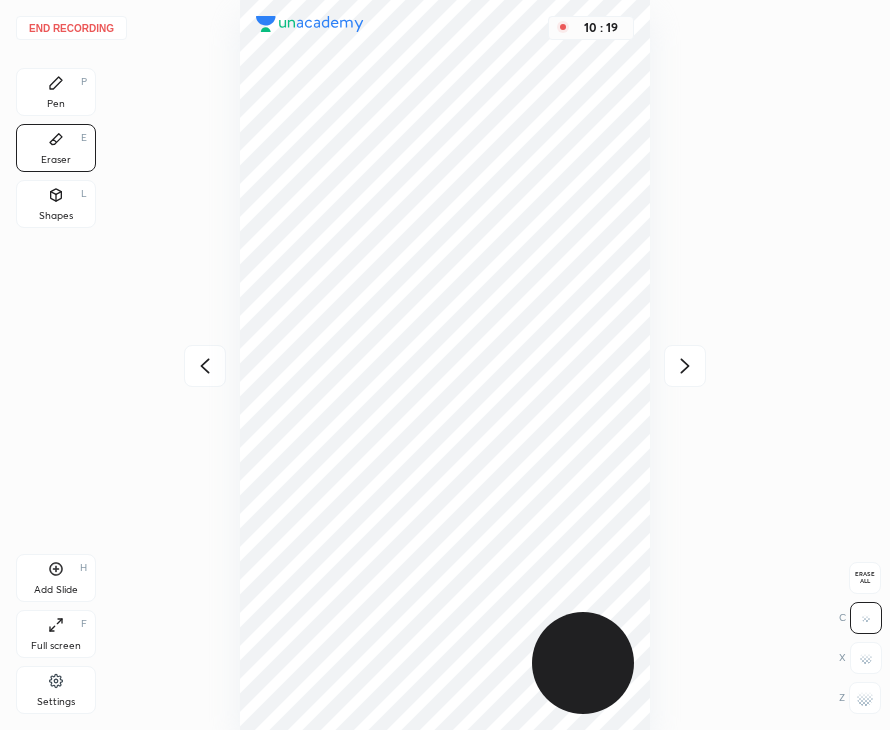 click 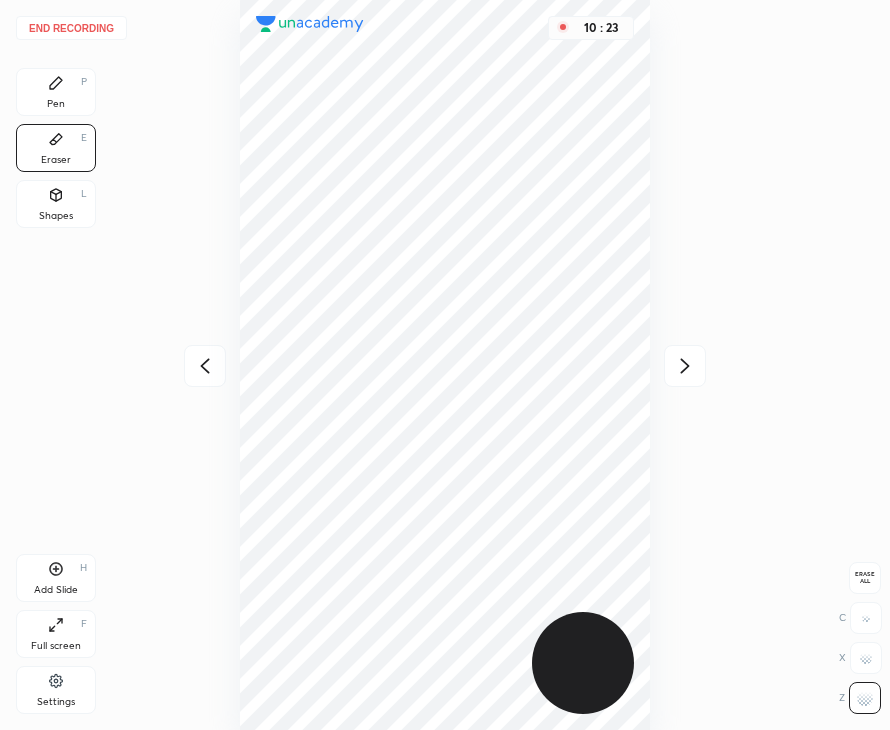 click 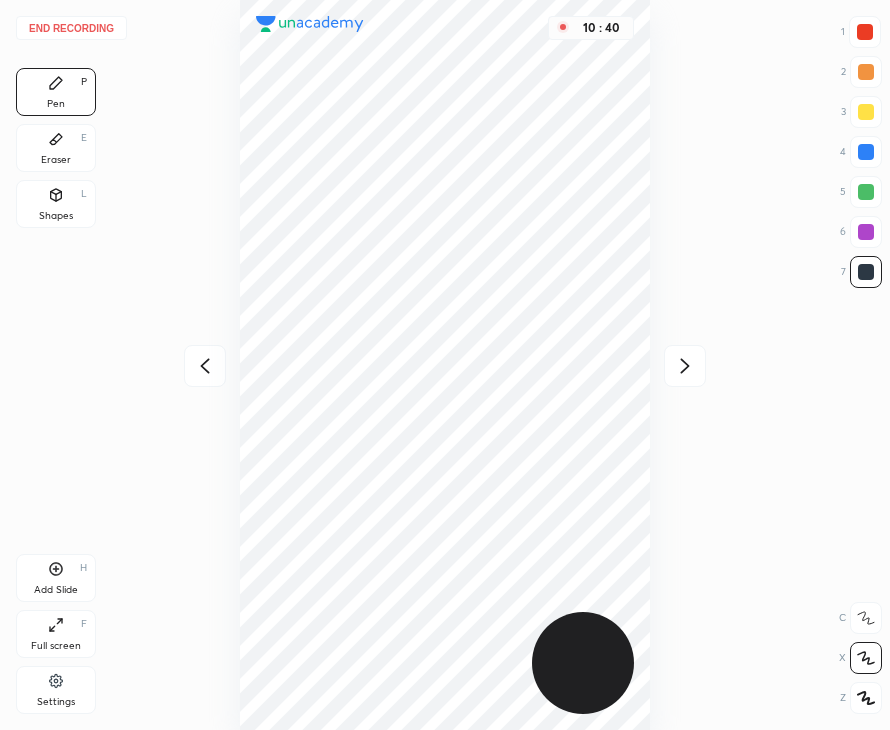 click at bounding box center (205, 366) 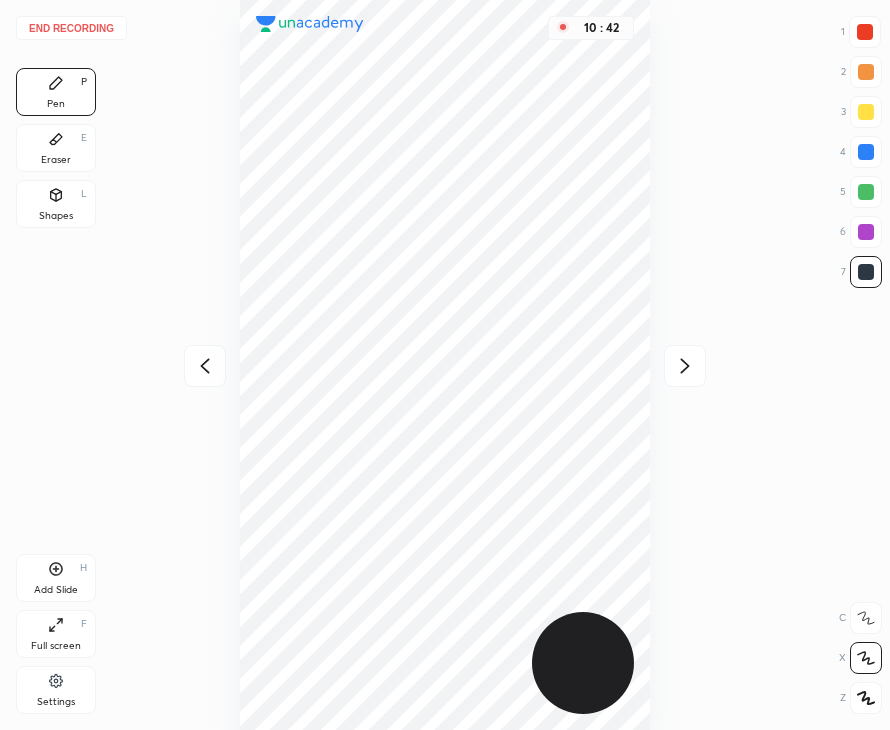 click 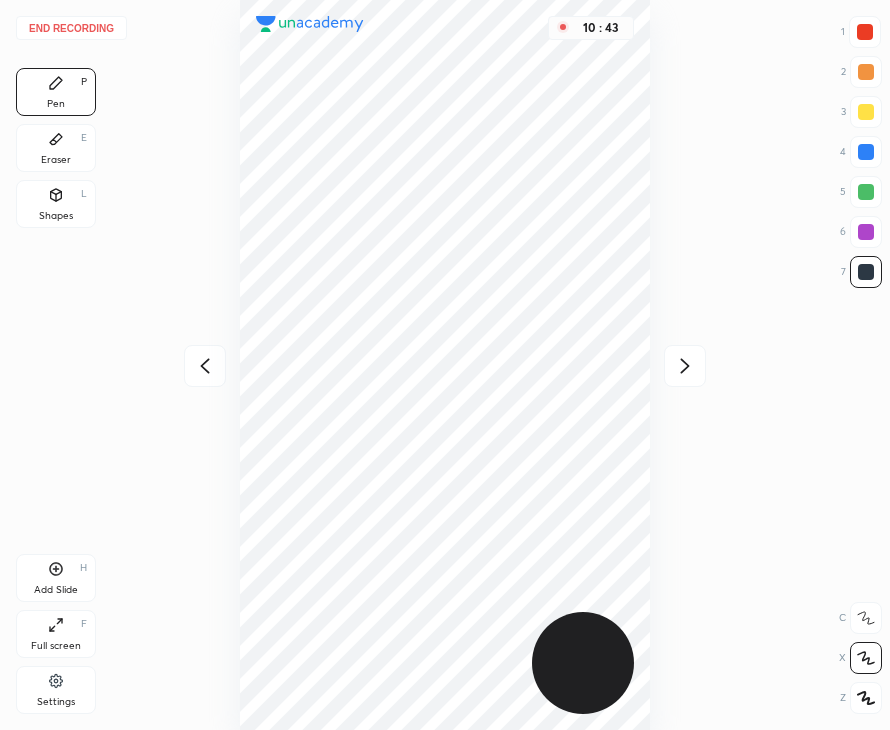 click 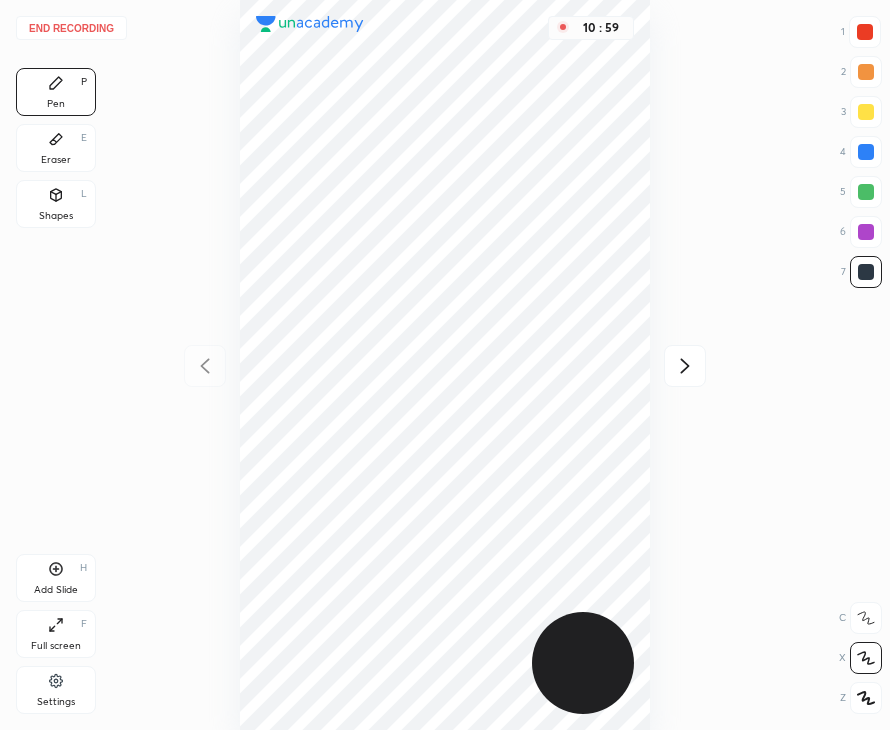 click 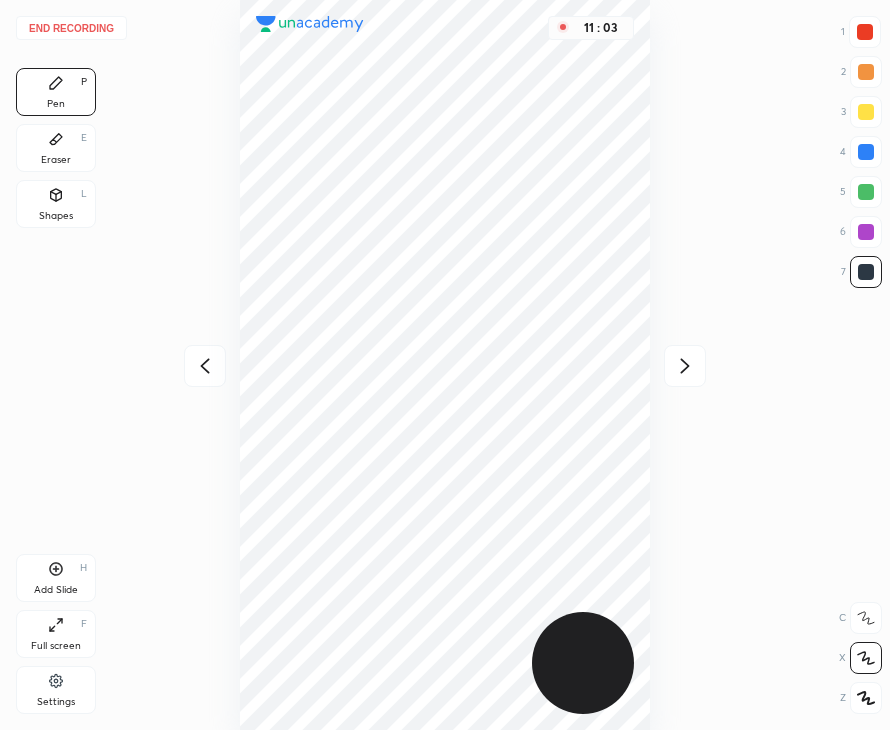 click 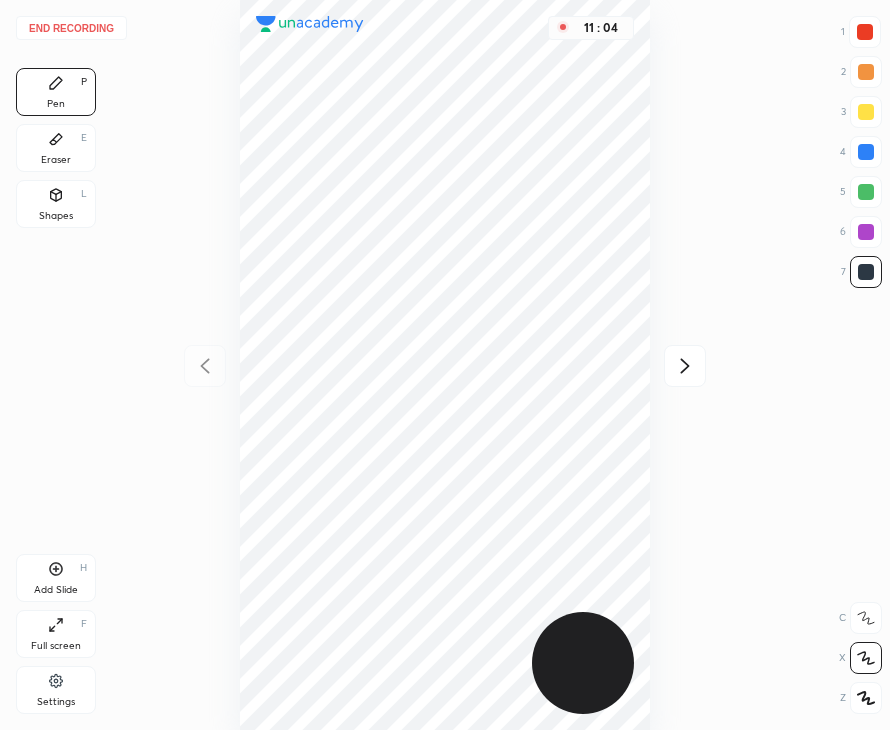 click at bounding box center [685, 366] 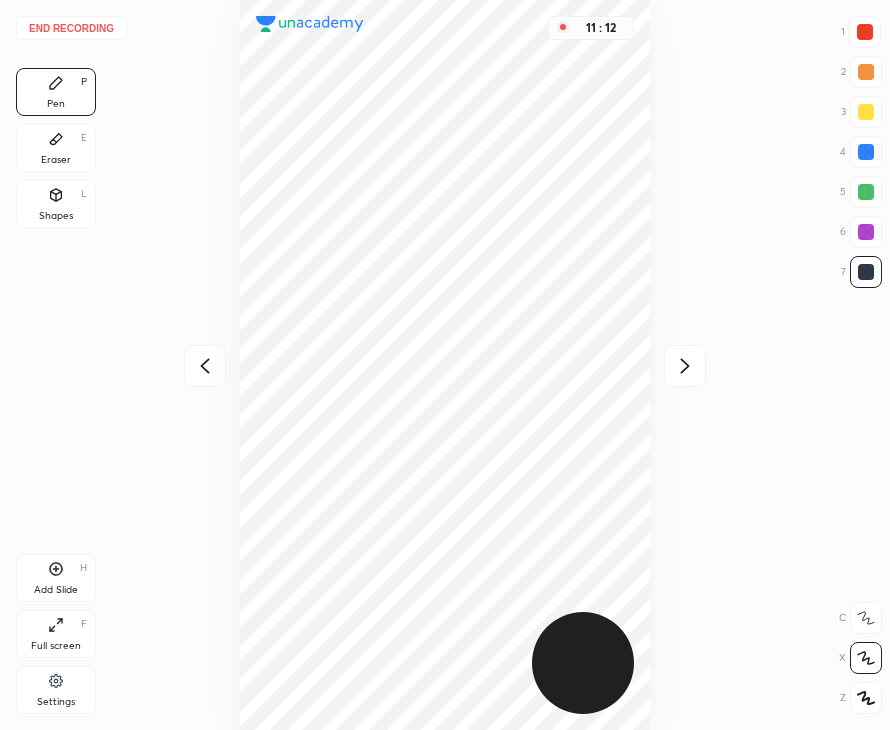 click 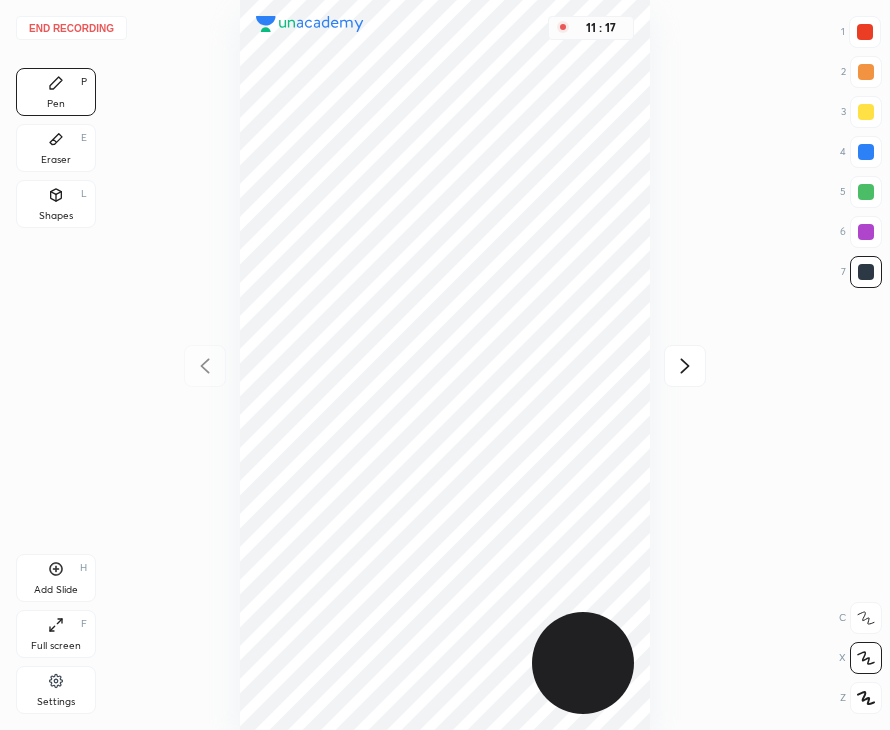 click 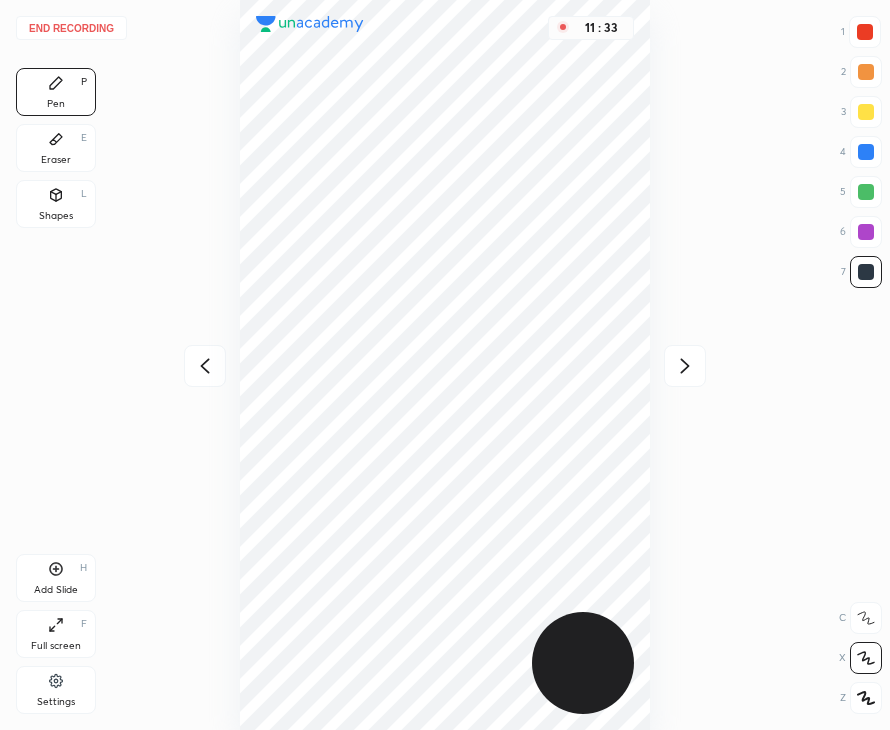 click 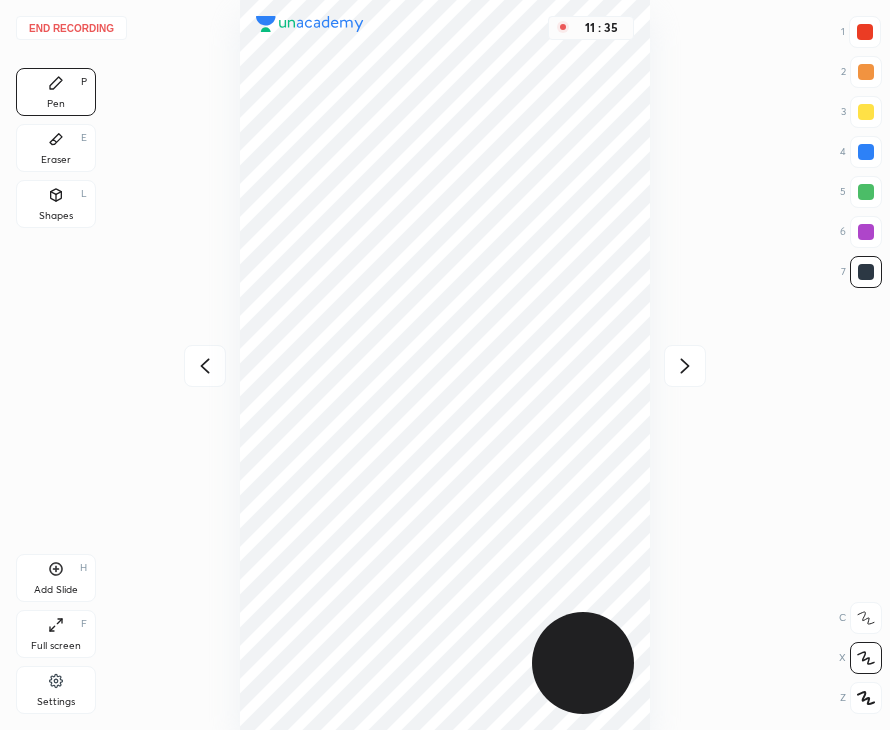 click 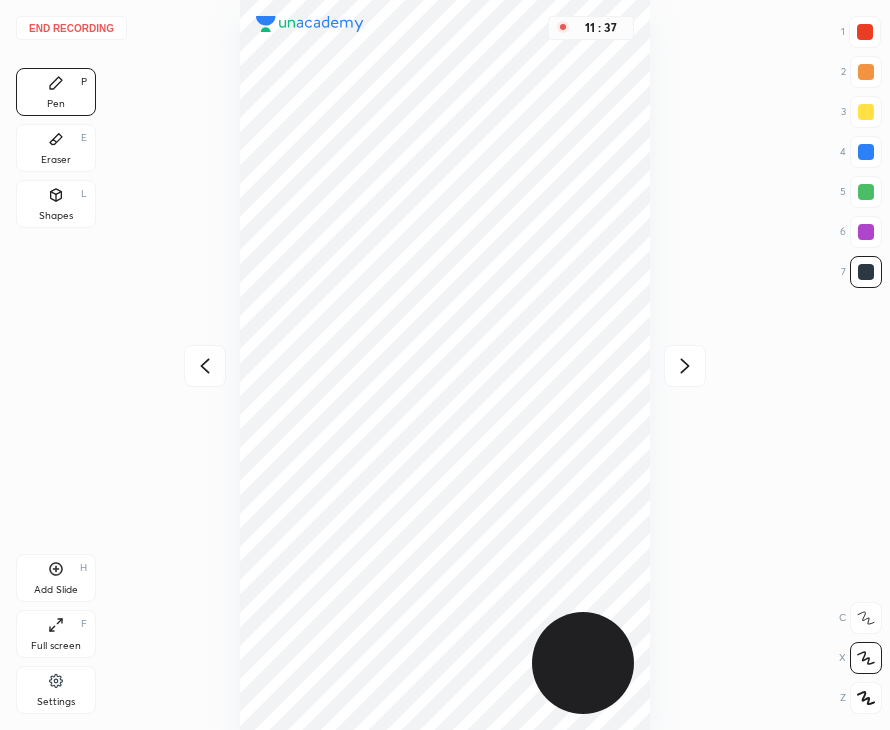 drag, startPoint x: 676, startPoint y: 375, endPoint x: 670, endPoint y: 365, distance: 11.661903 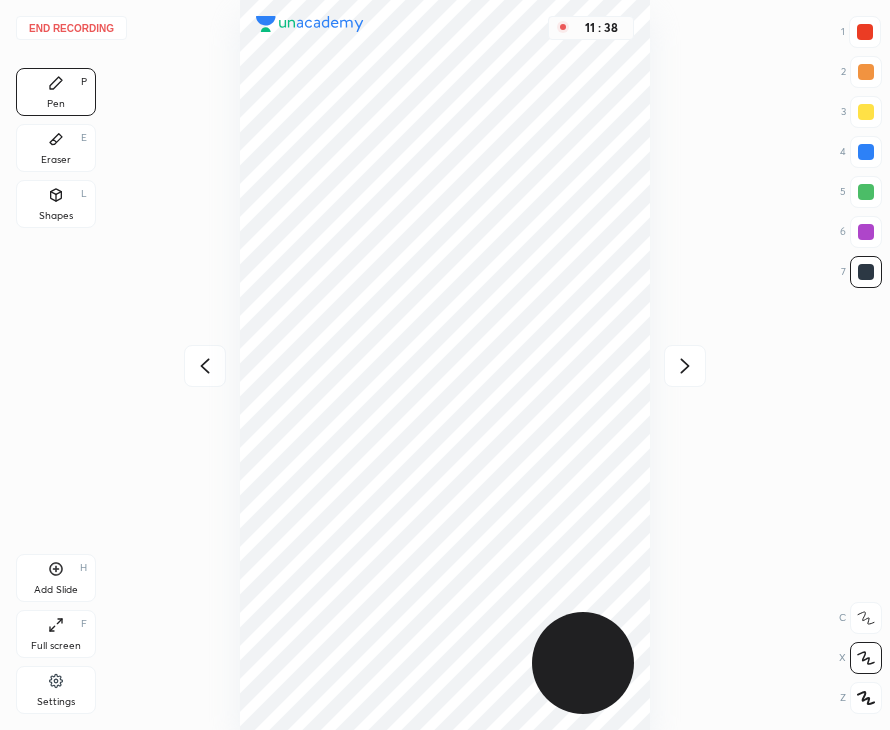 click at bounding box center (205, 366) 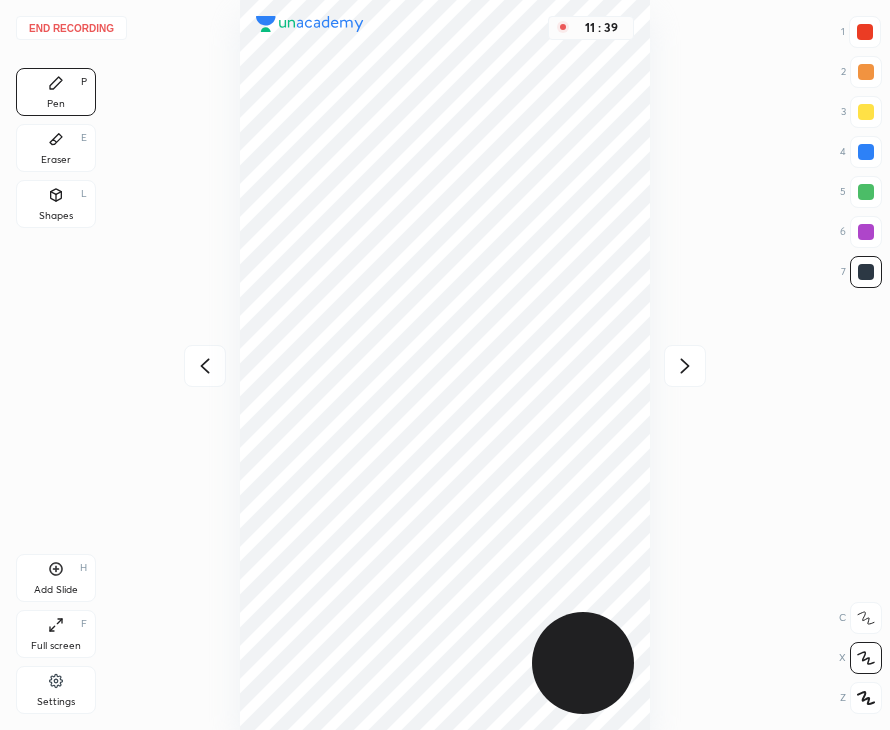 click 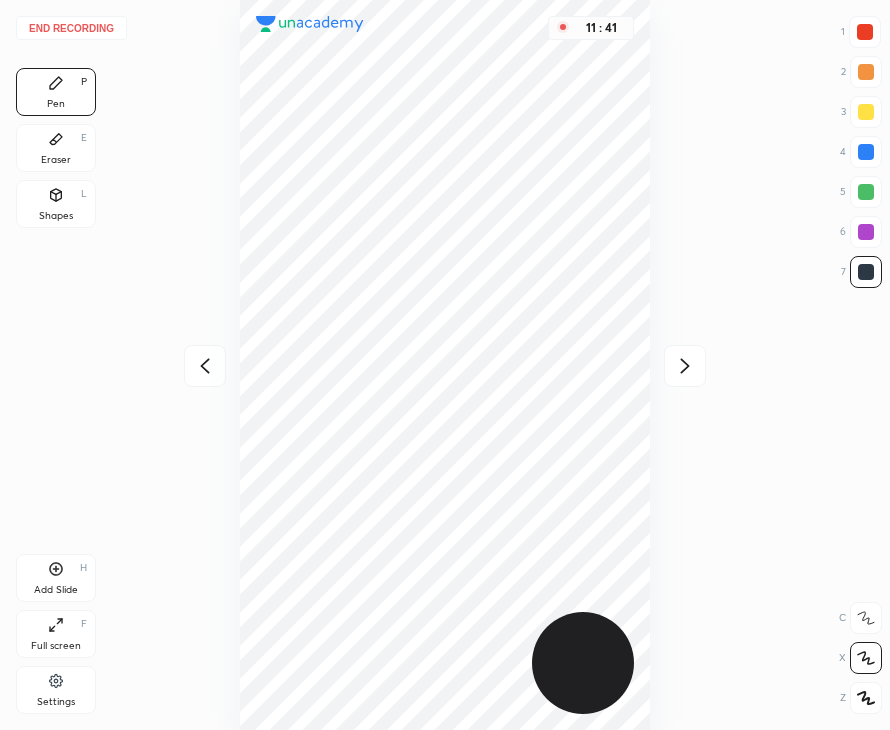 click 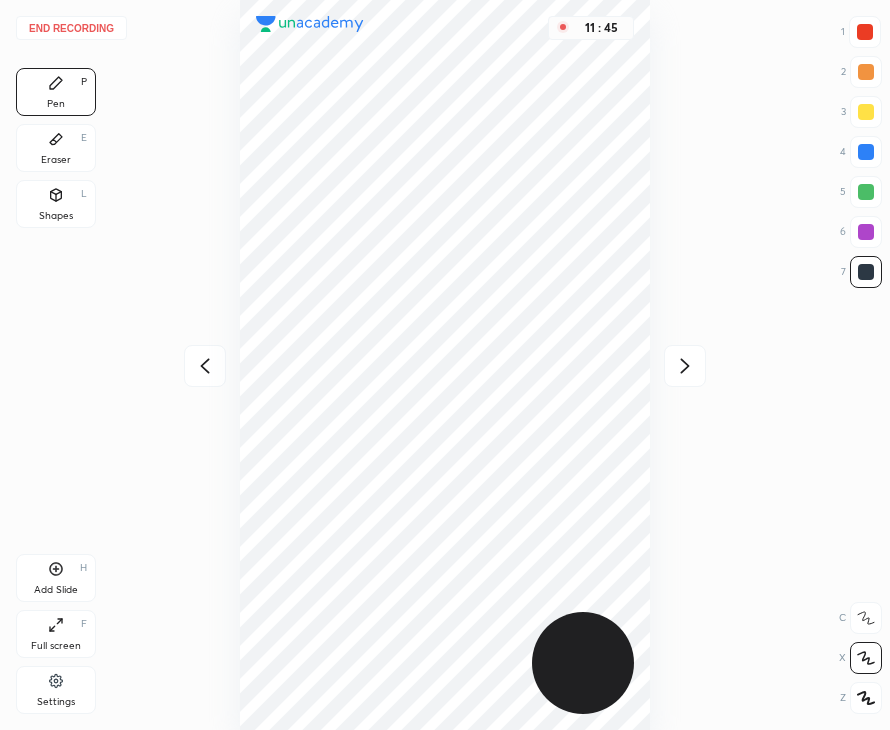 click on "11 : 45" at bounding box center [445, 365] 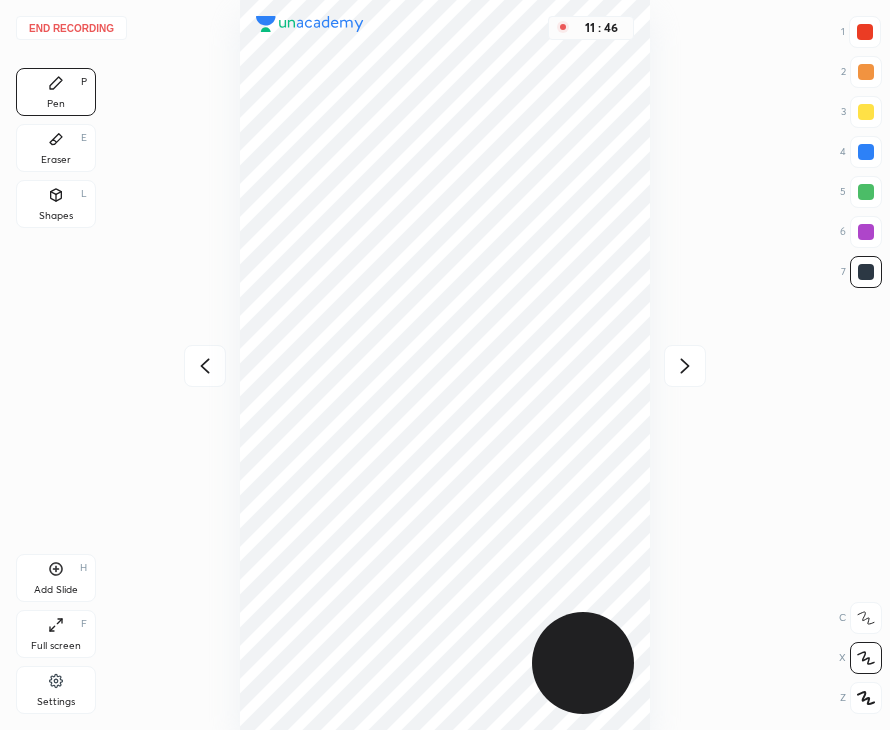 click 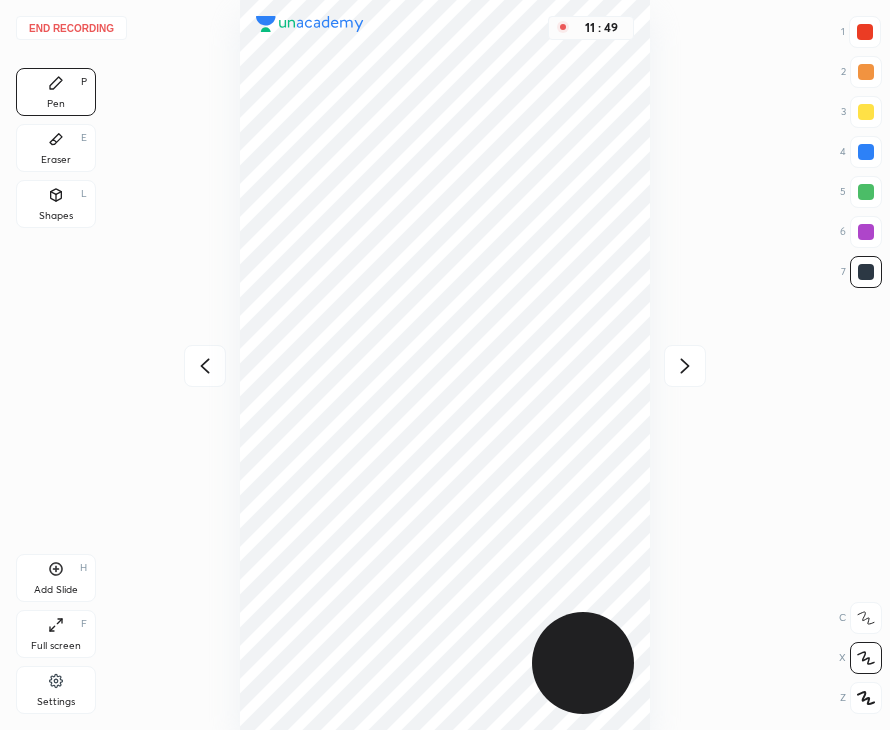 click 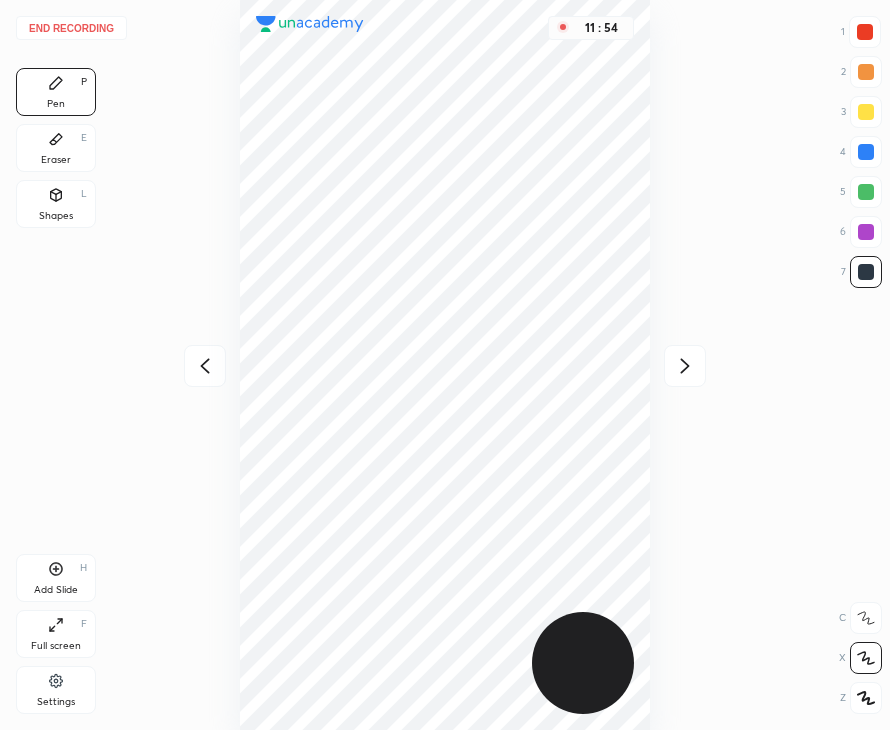 click 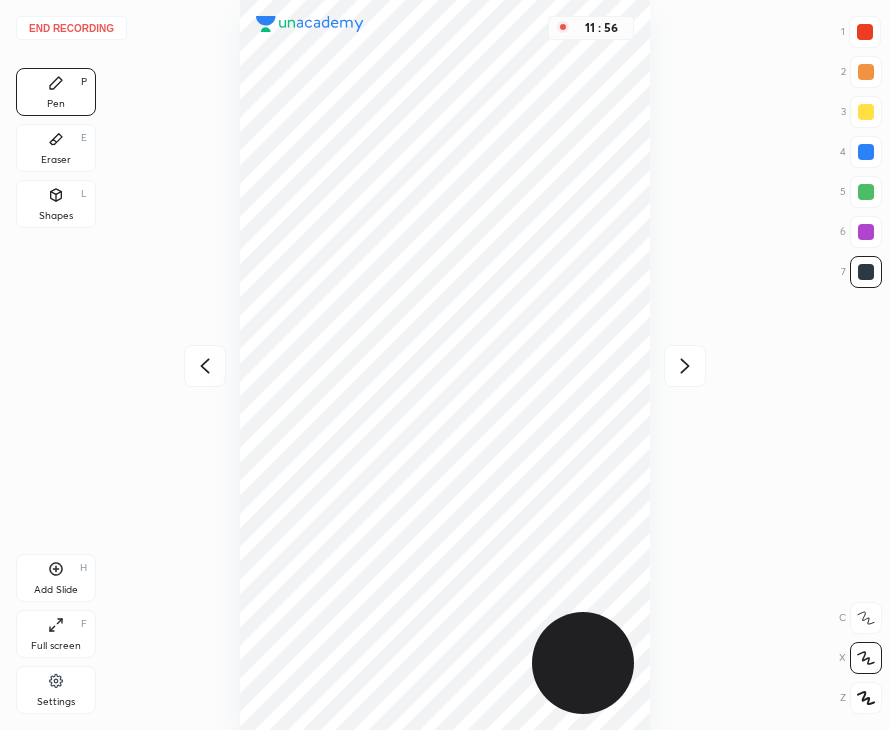 click 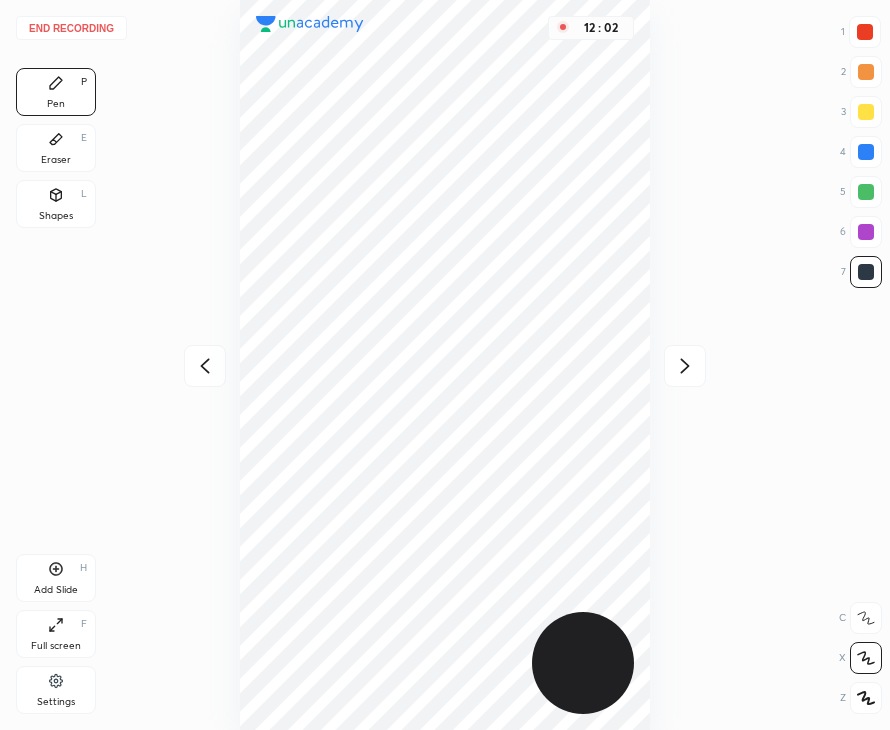 click 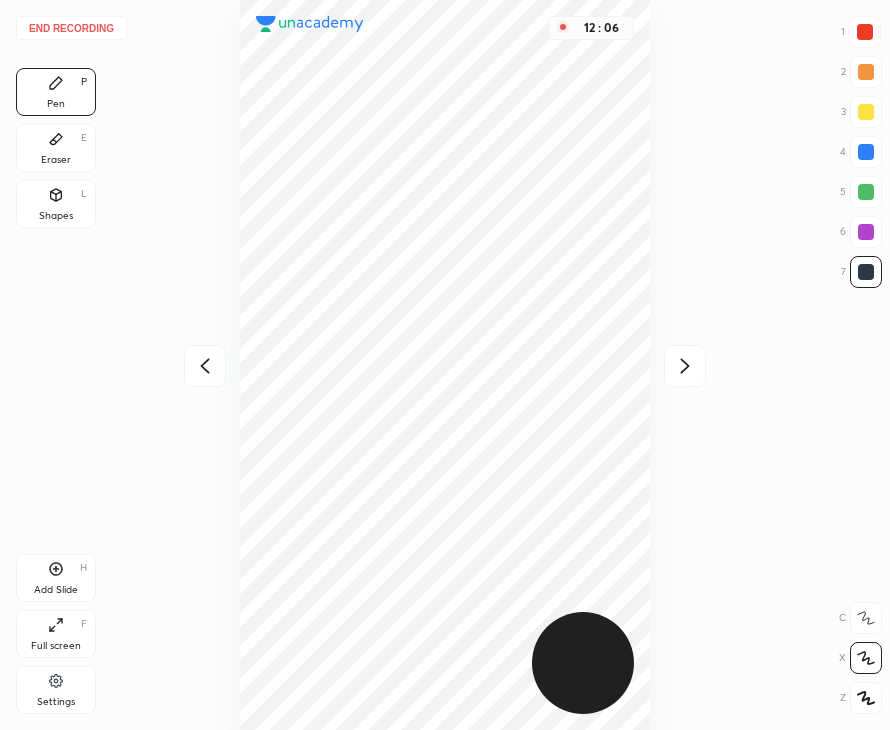 click 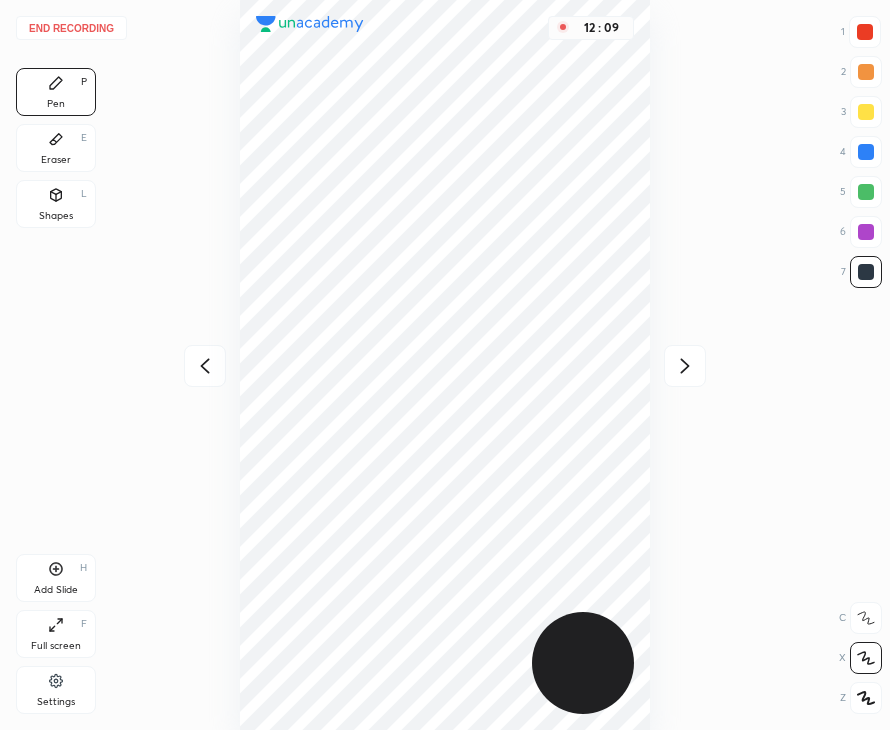 drag, startPoint x: 872, startPoint y: 145, endPoint x: 878, endPoint y: 131, distance: 15.231546 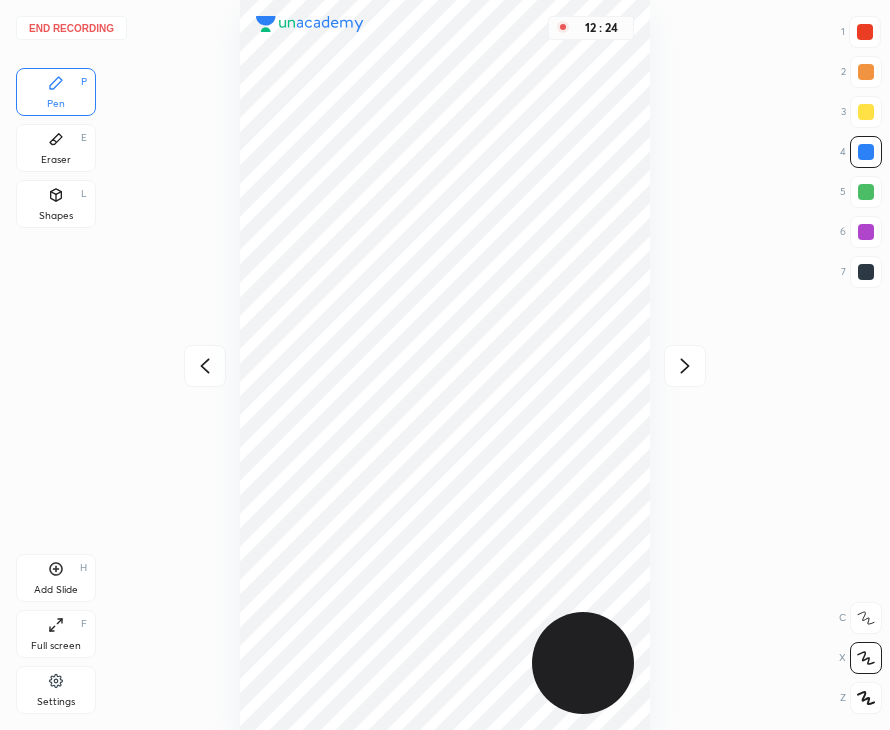 click 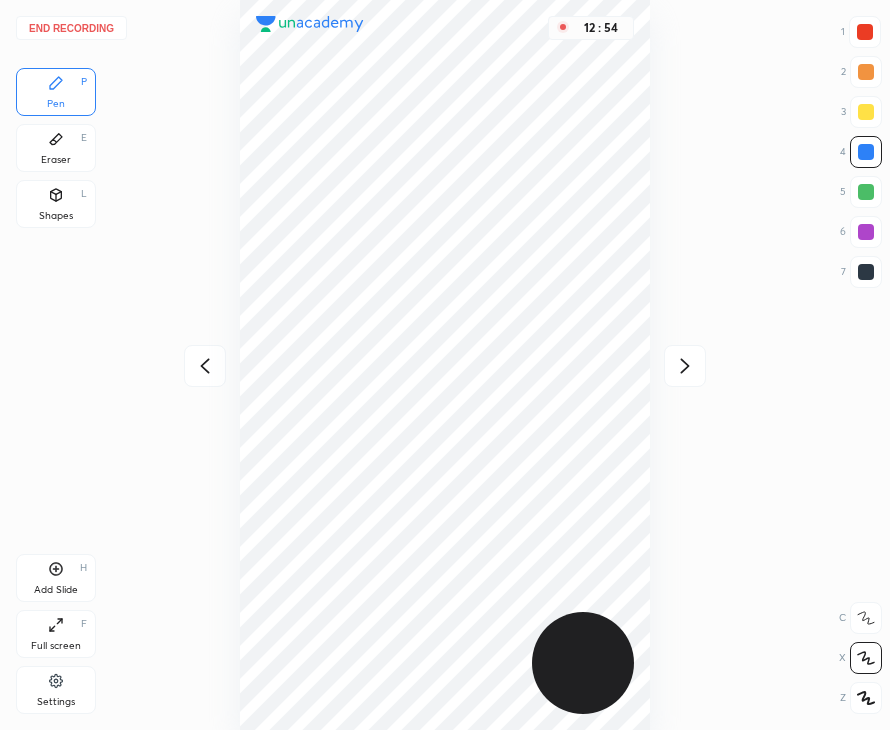 drag, startPoint x: 691, startPoint y: 361, endPoint x: 664, endPoint y: 334, distance: 38.183765 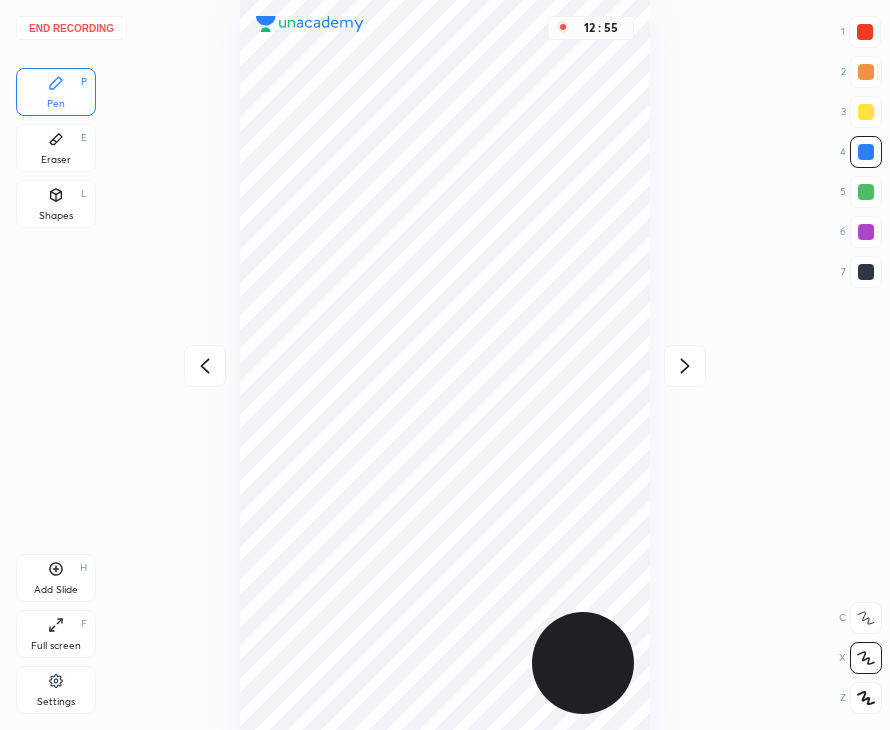 click at bounding box center [685, 366] 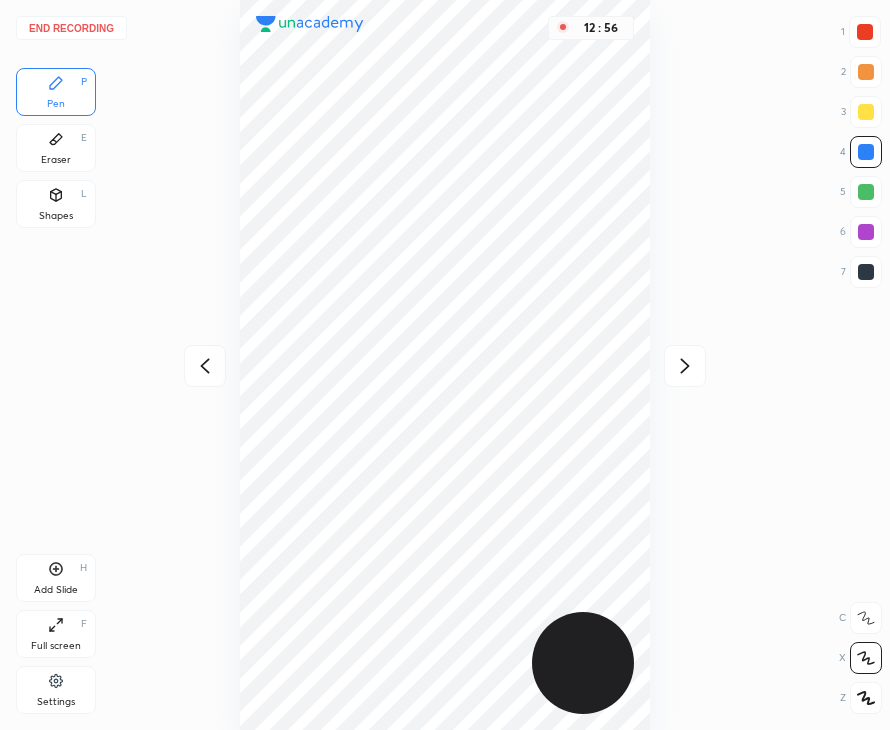 click 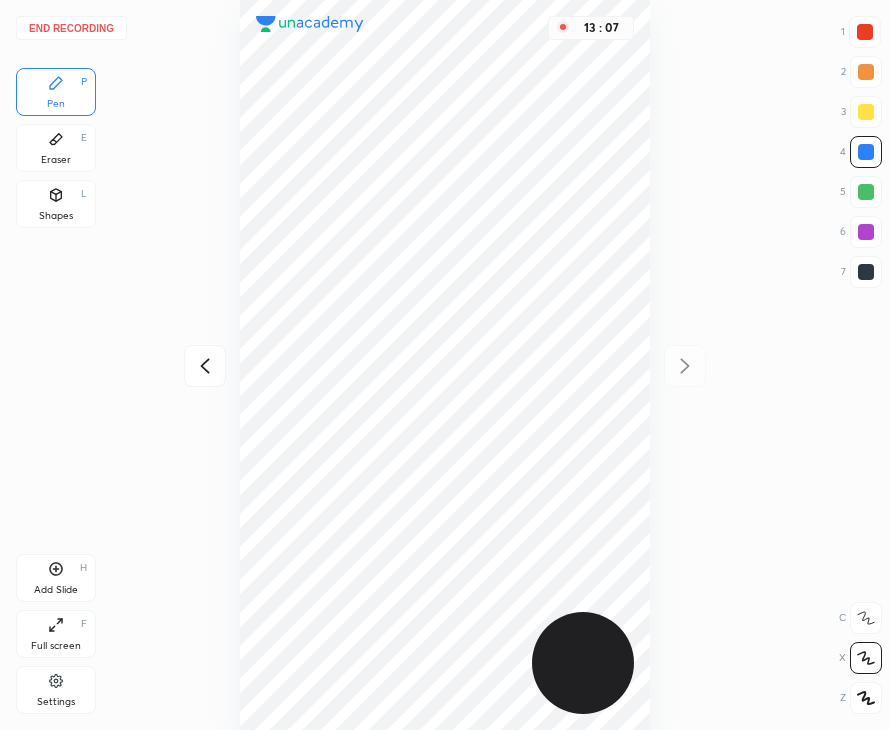 click 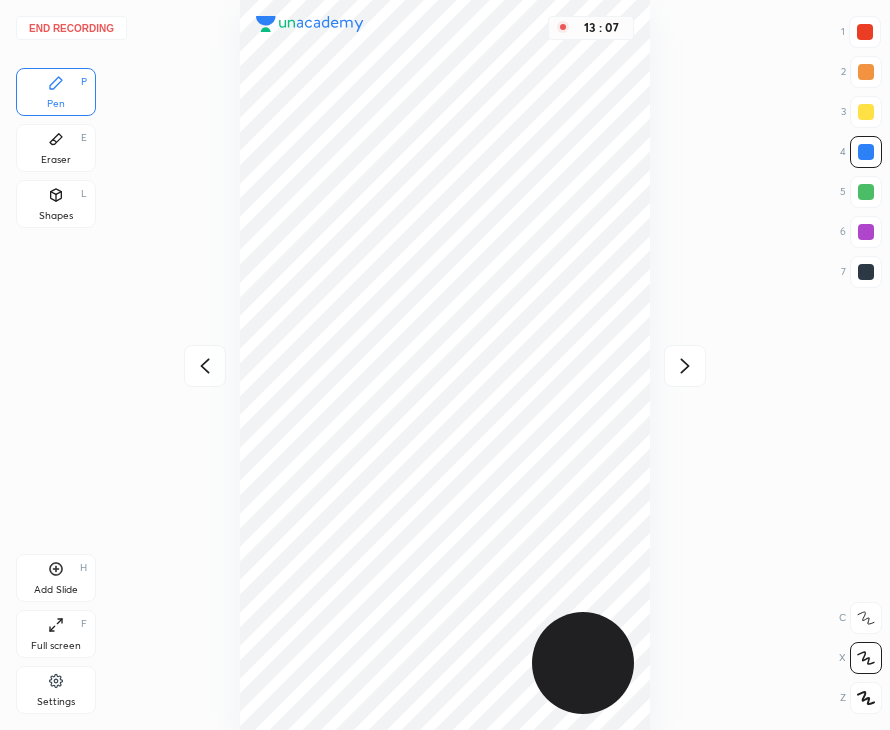 click 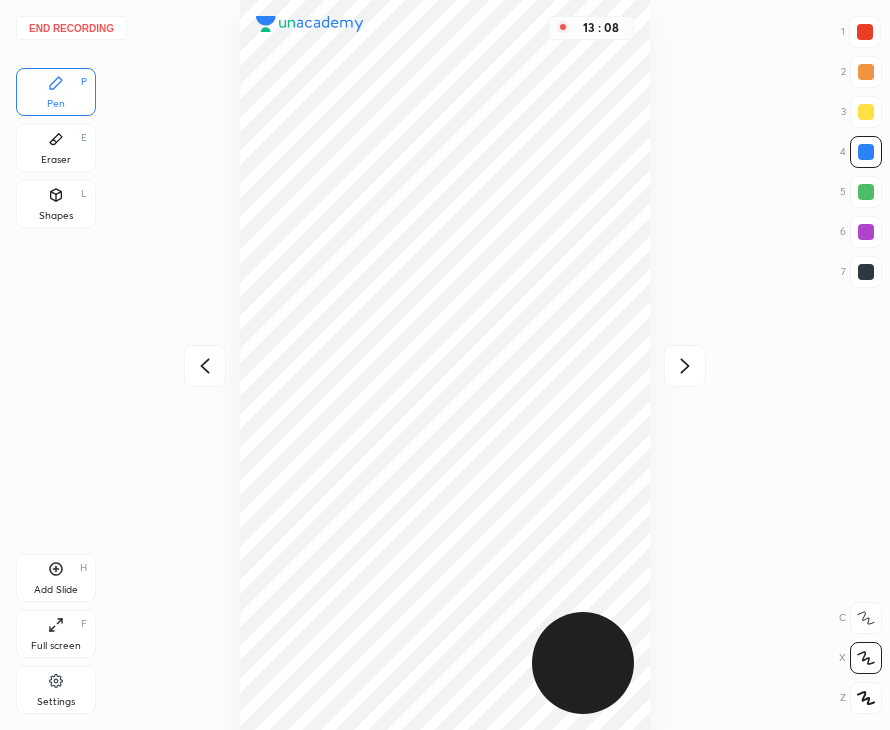 click at bounding box center (205, 366) 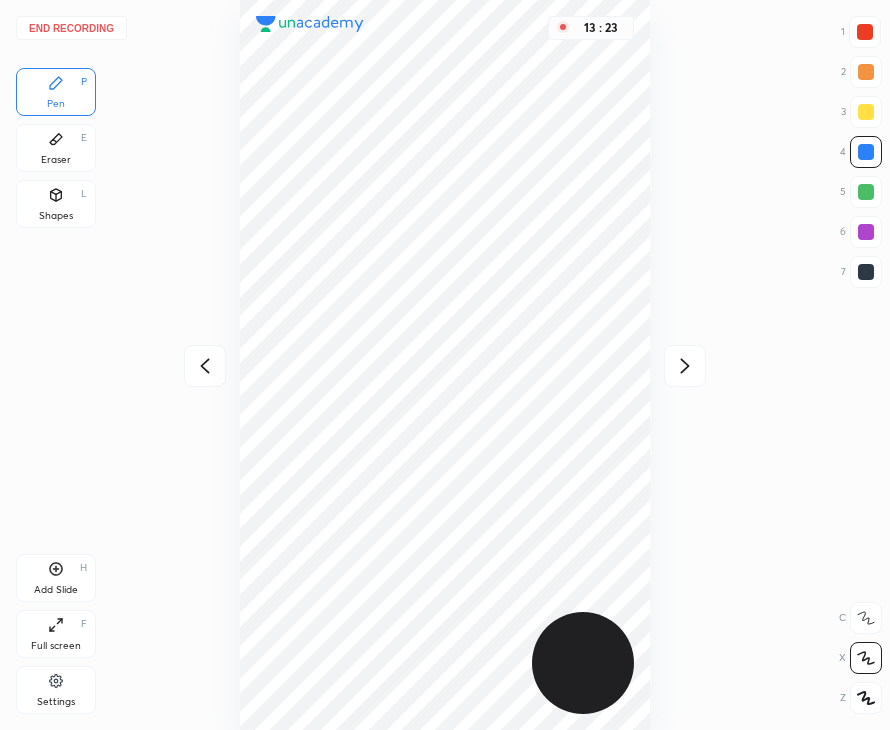 click on "Add Slide H" at bounding box center (56, 578) 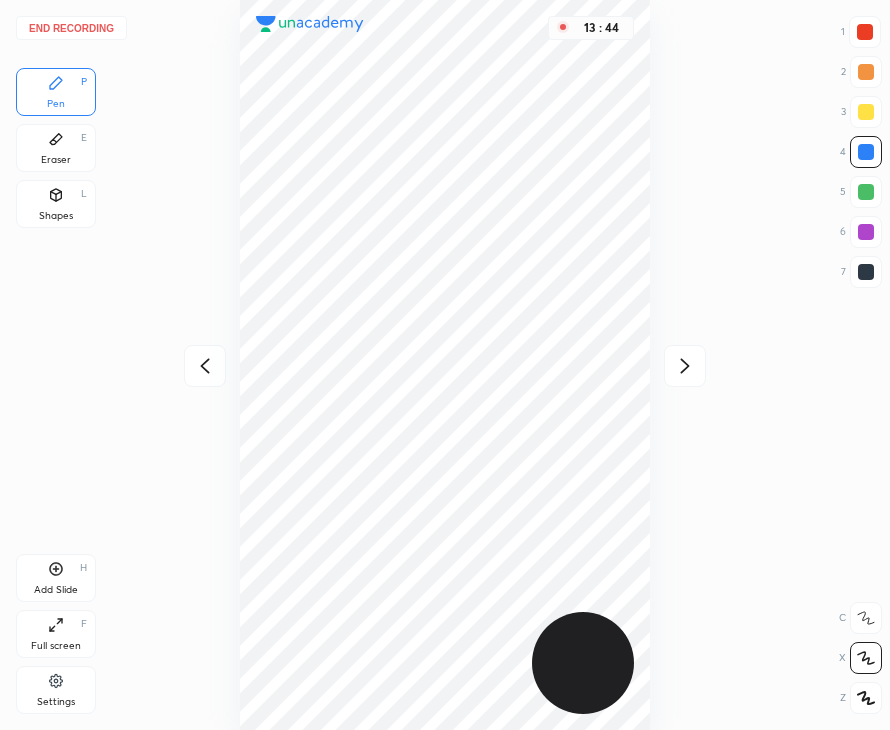 drag, startPoint x: 862, startPoint y: 30, endPoint x: 866, endPoint y: 15, distance: 15.524175 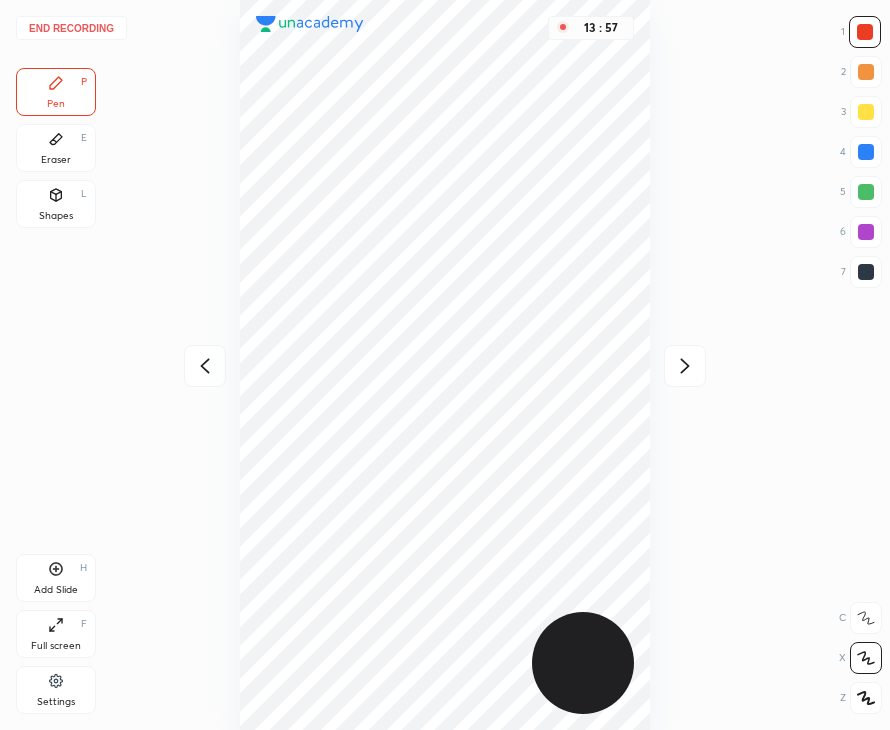 click on "Add Slide H" at bounding box center [56, 578] 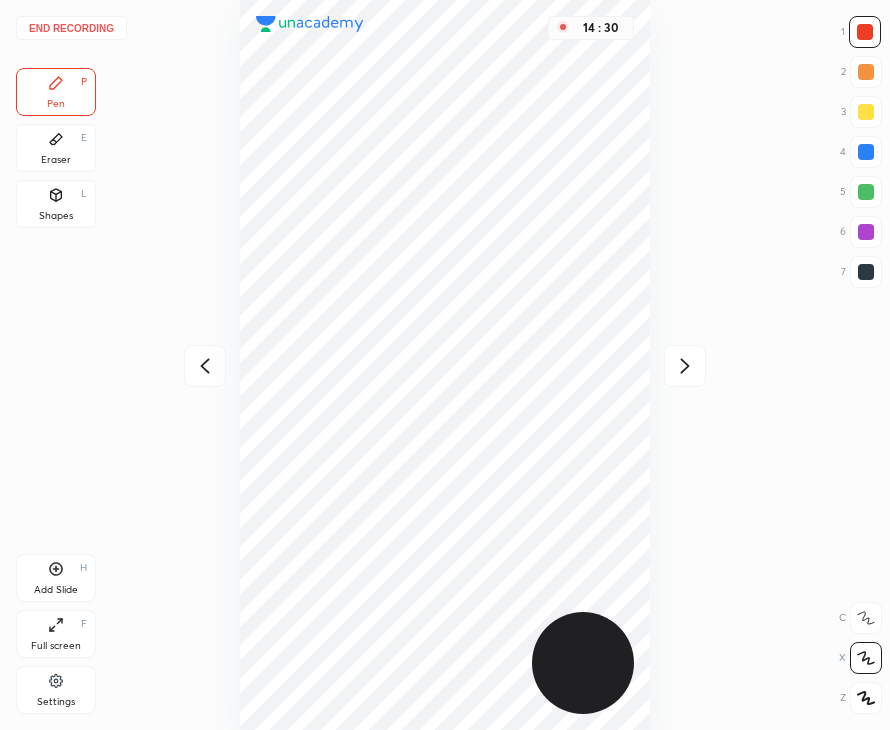 click 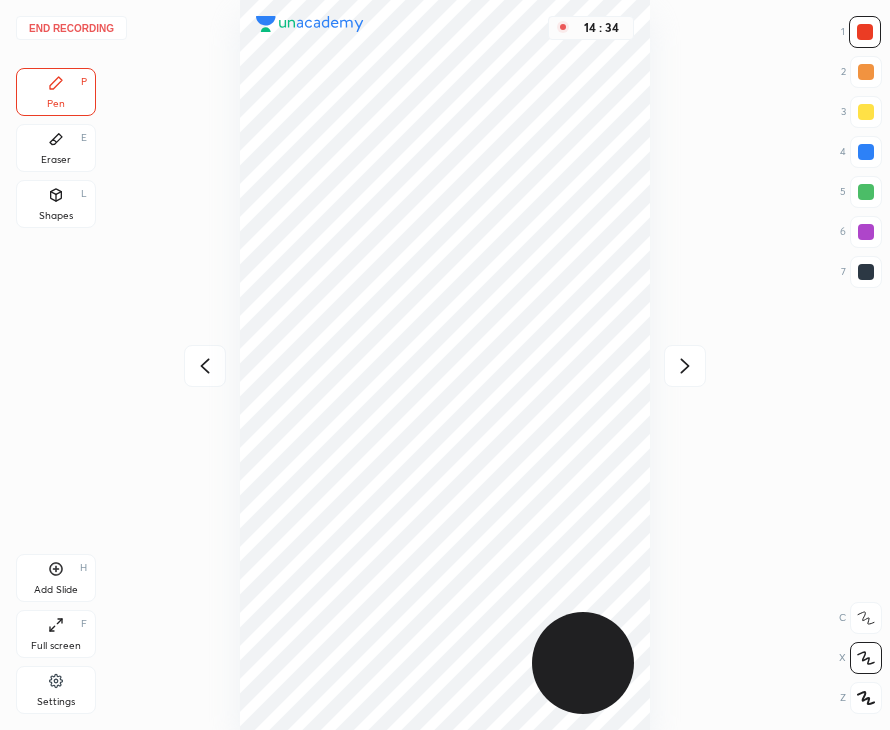 click at bounding box center (866, 272) 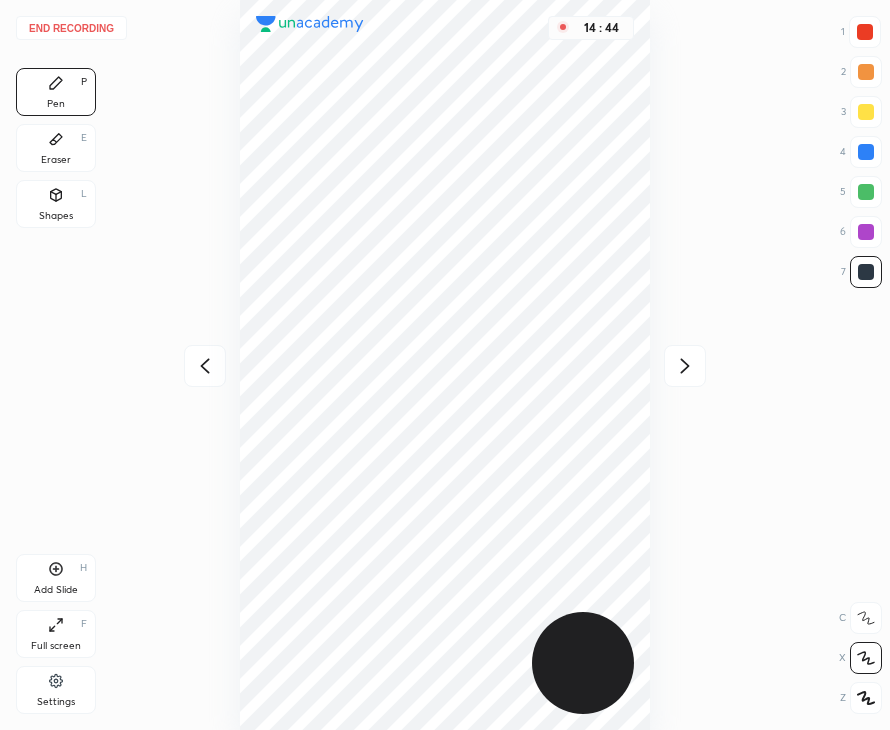 click 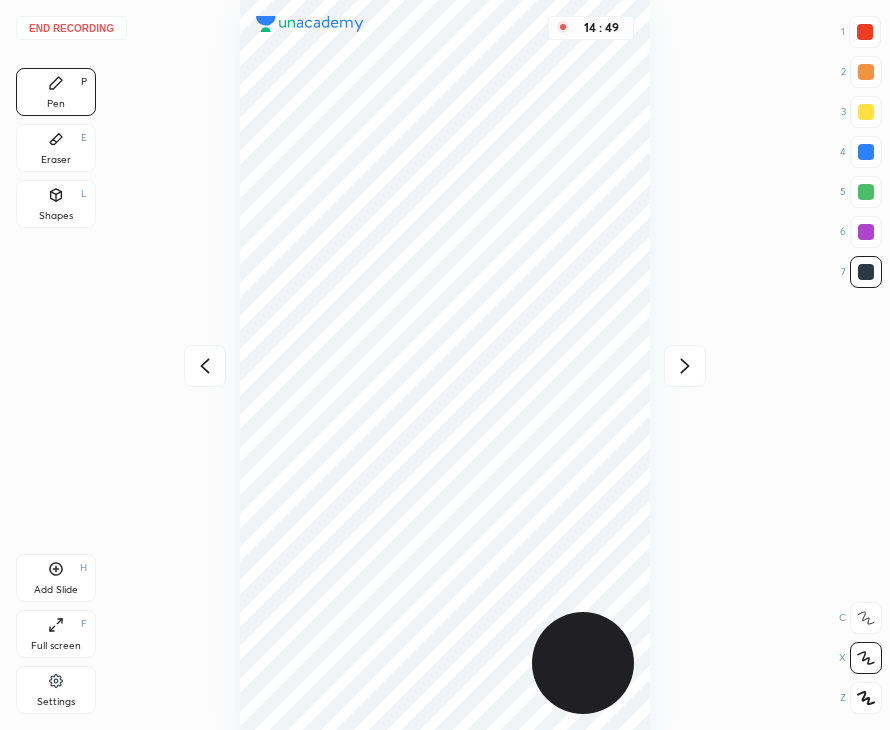 click on "14 : 49" at bounding box center [445, 365] 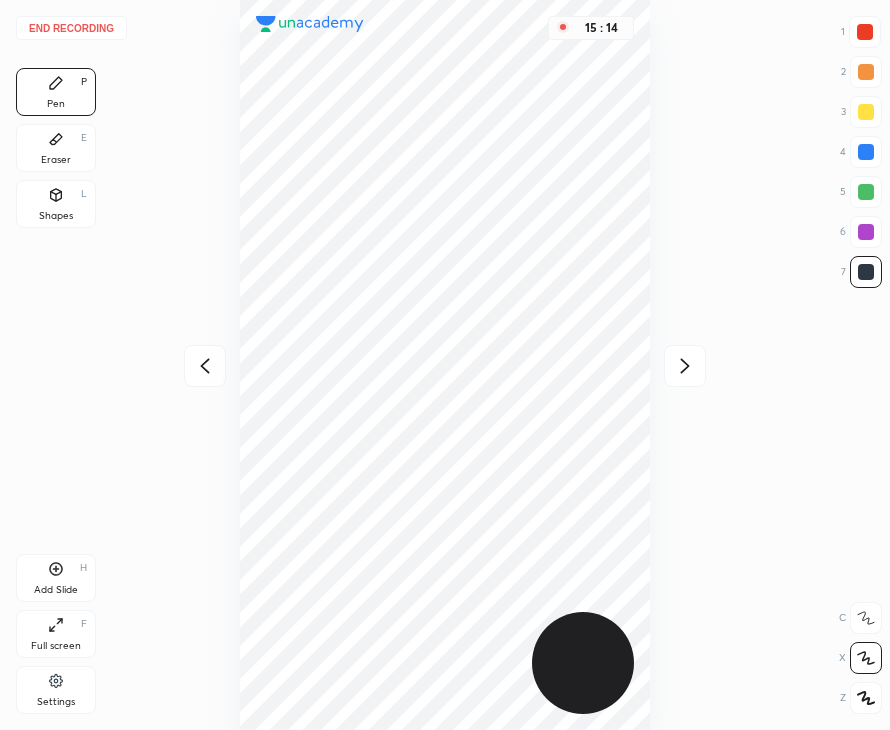 click on "End recording" at bounding box center [71, 28] 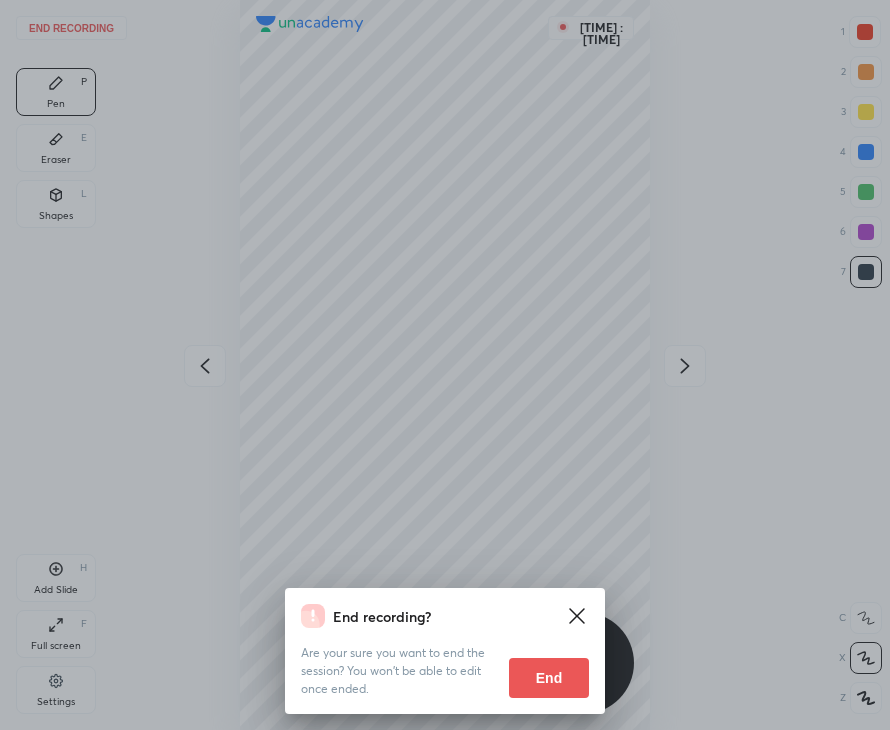 click on "End" at bounding box center [549, 678] 